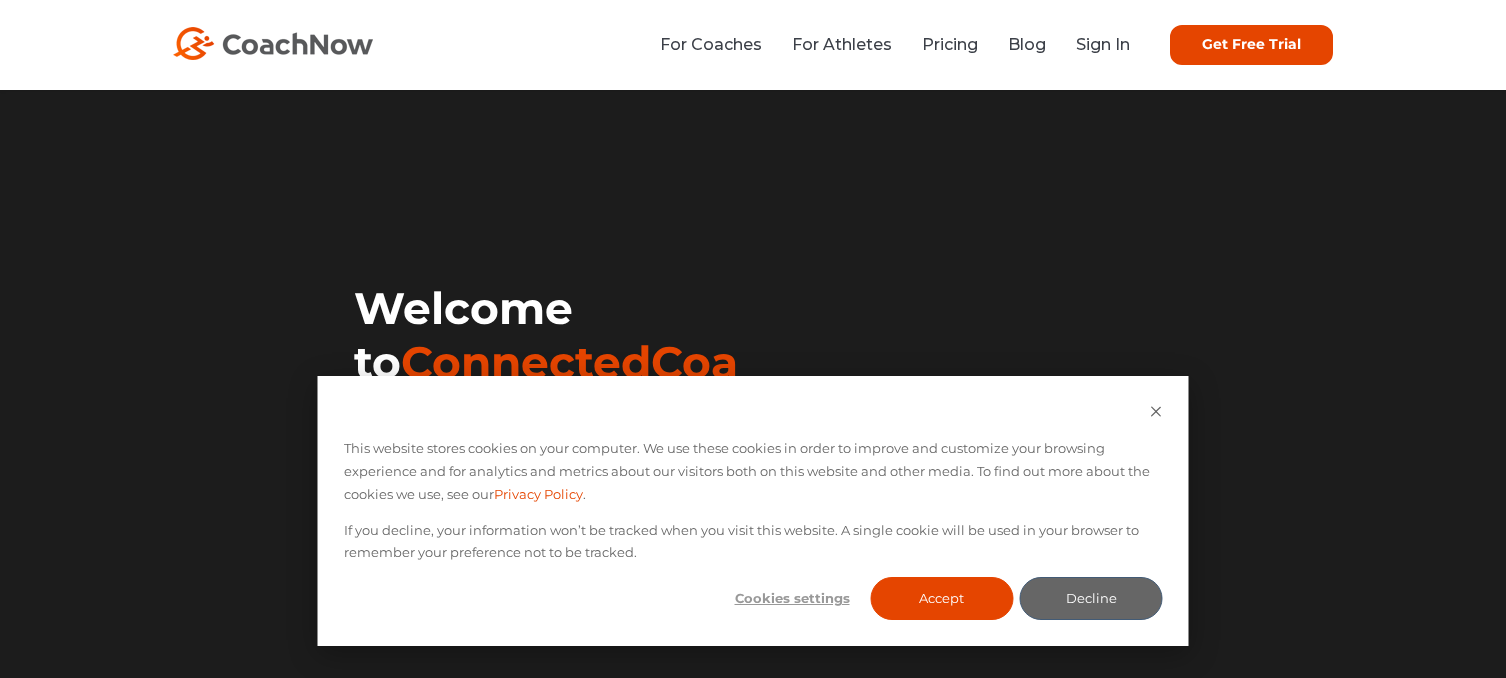 scroll, scrollTop: 0, scrollLeft: 0, axis: both 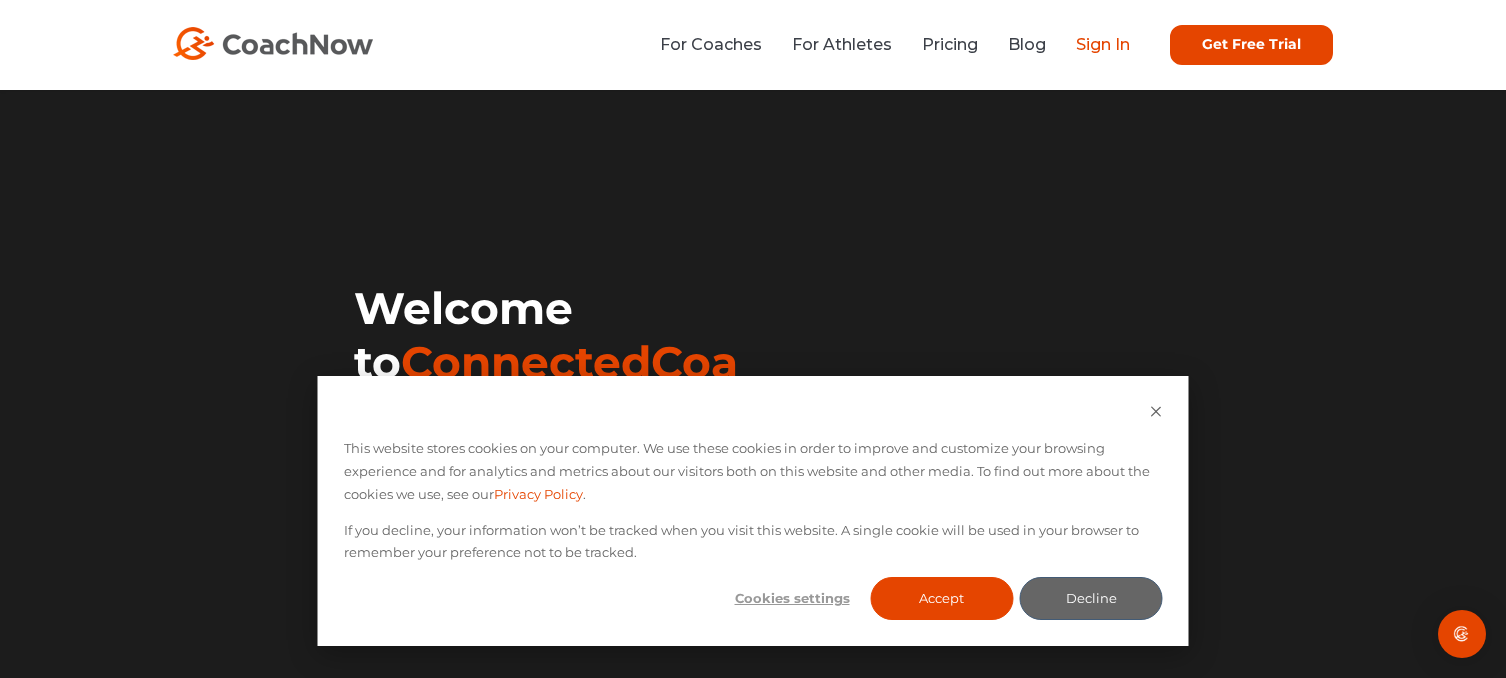 click on "Sign In" at bounding box center (1103, 44) 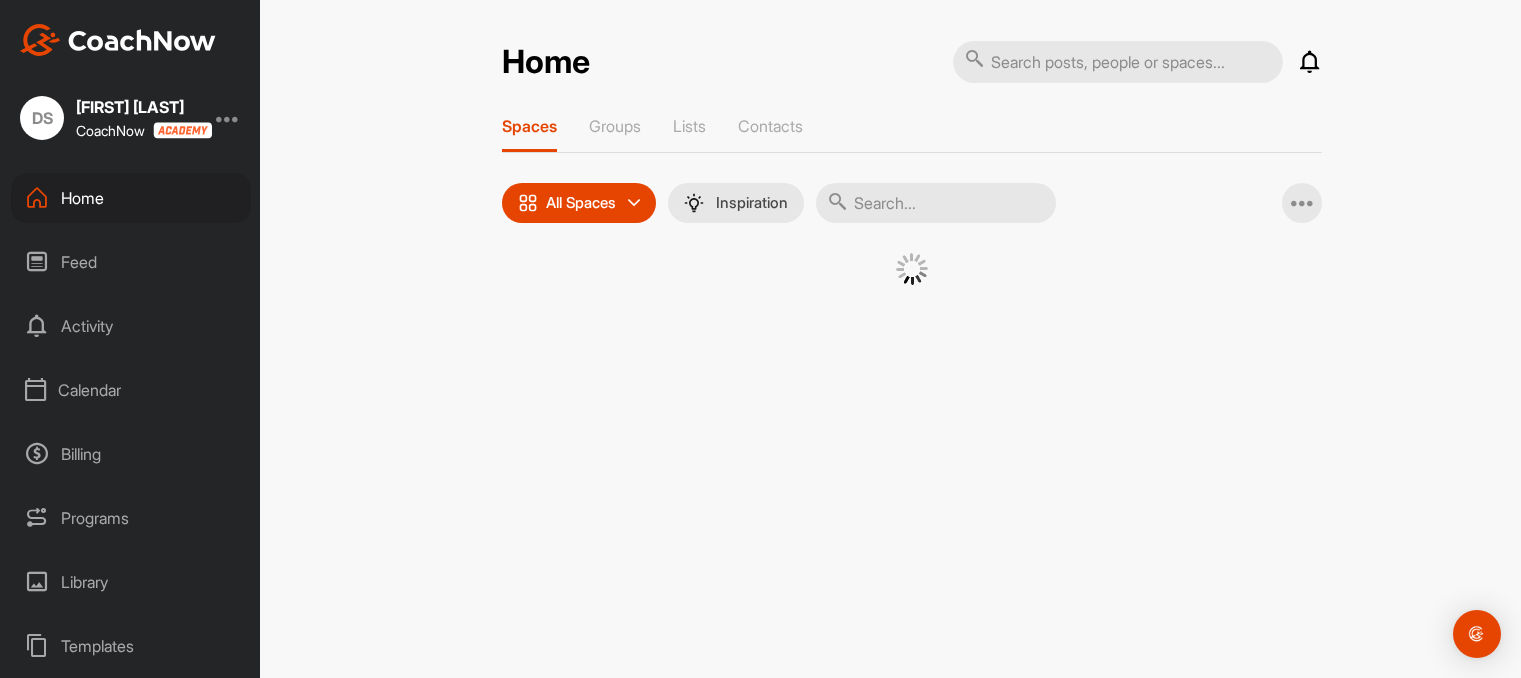 scroll, scrollTop: 0, scrollLeft: 0, axis: both 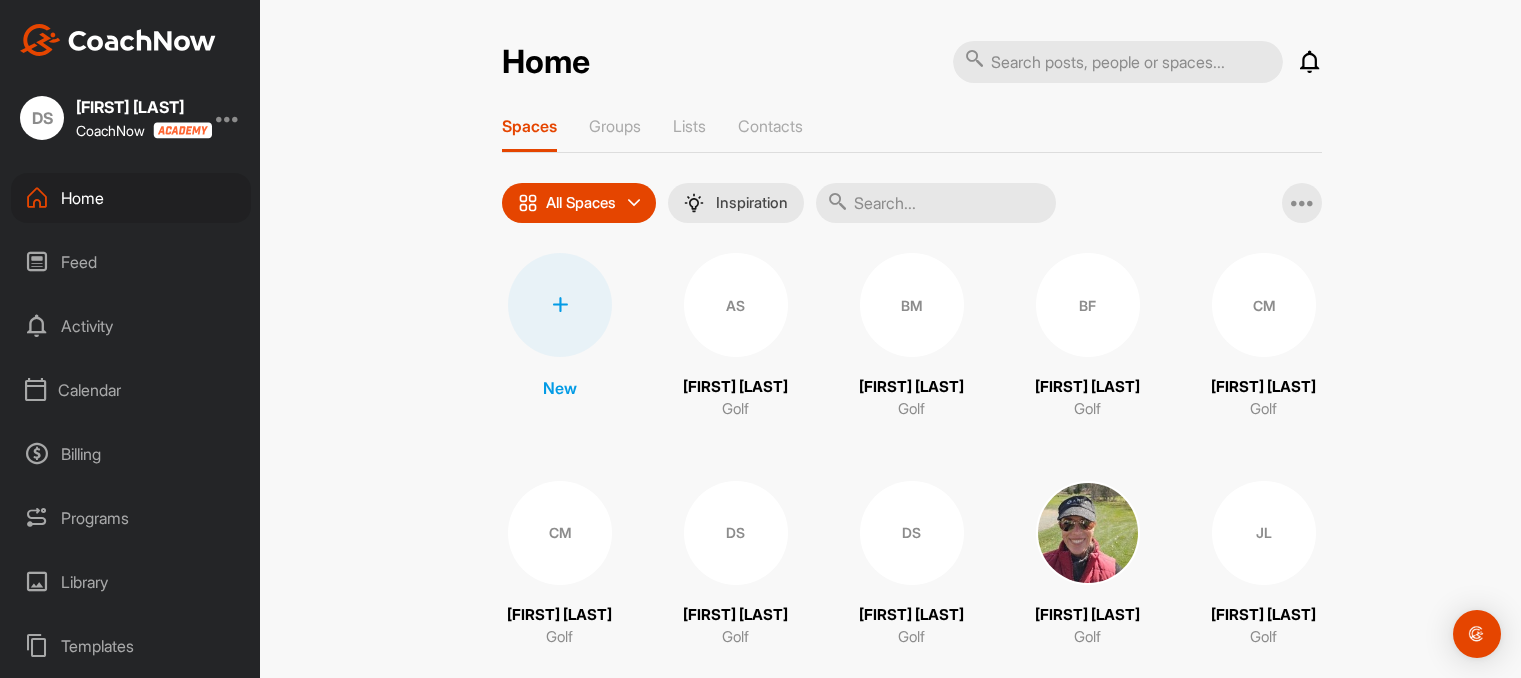 click on "Home" at bounding box center [131, 198] 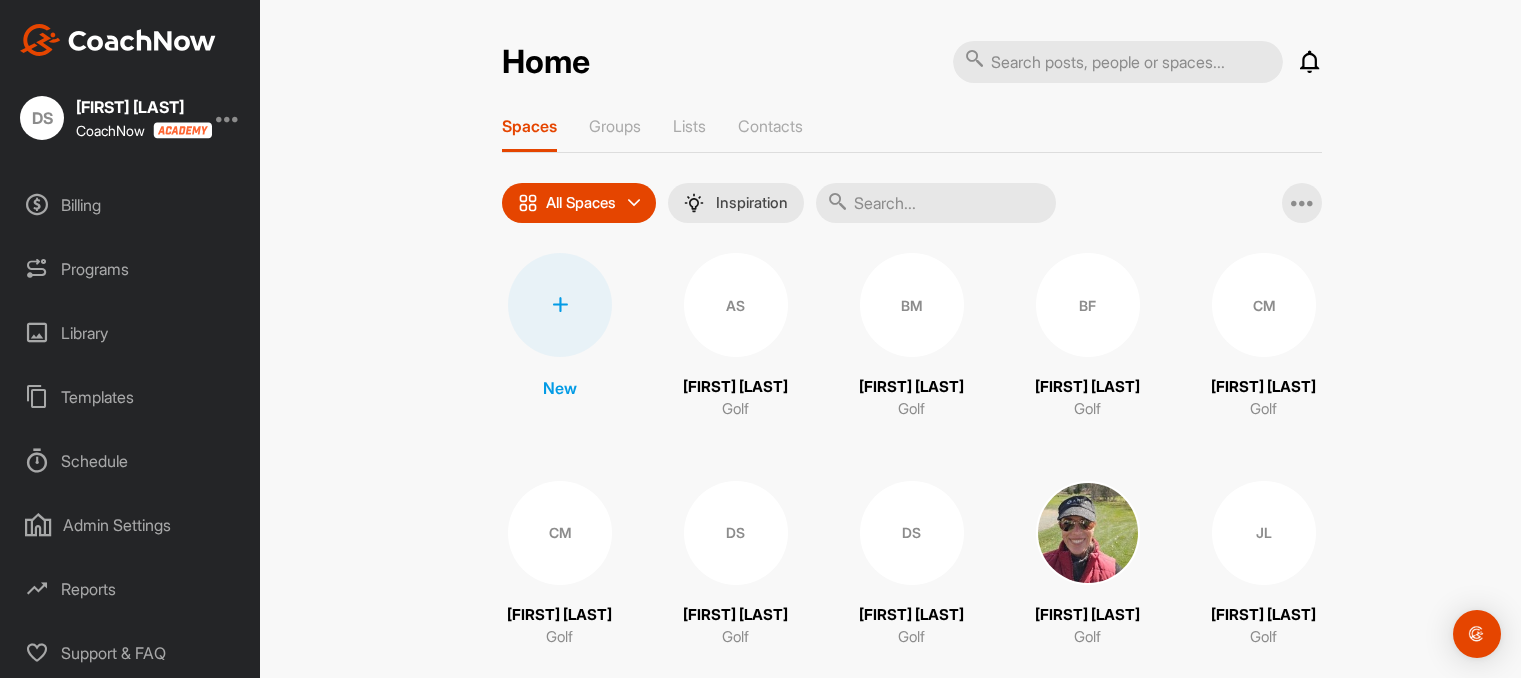 scroll, scrollTop: 264, scrollLeft: 0, axis: vertical 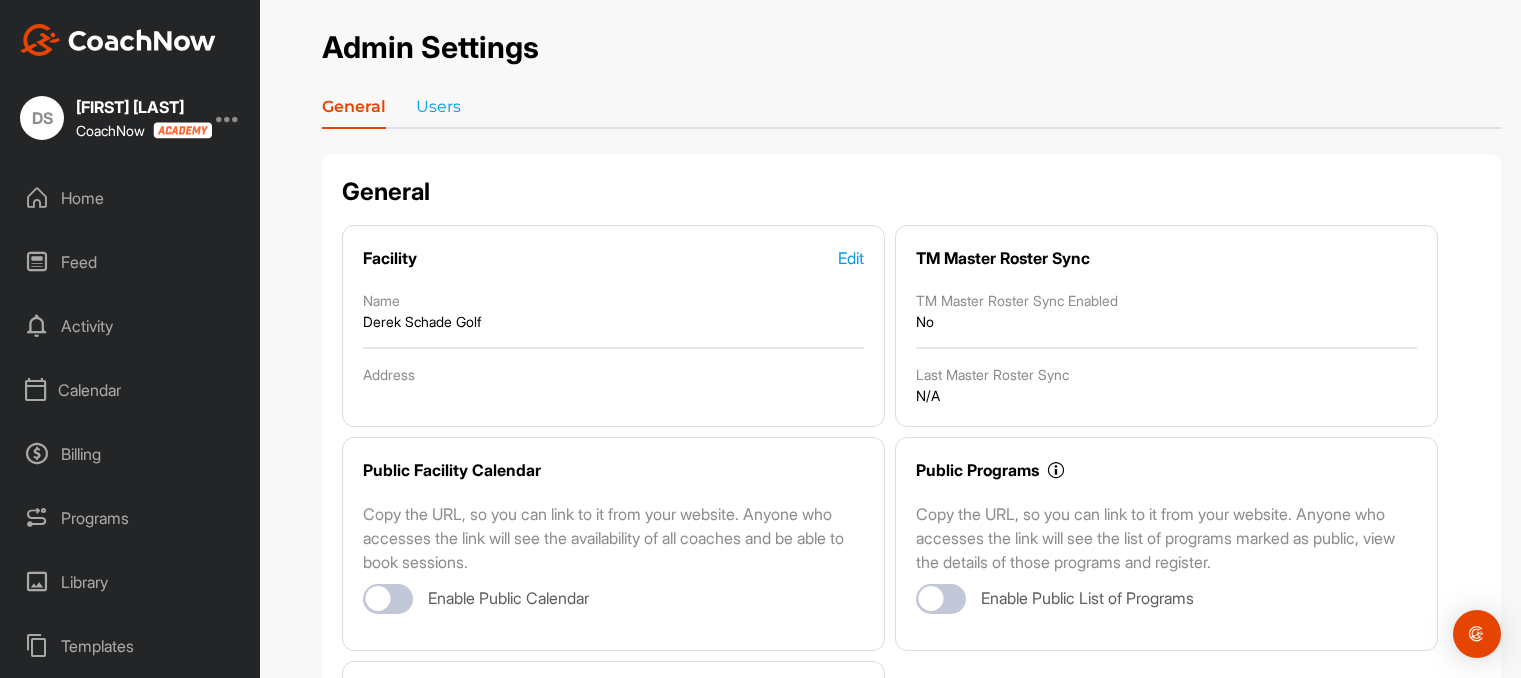 click on "Library" at bounding box center (131, 582) 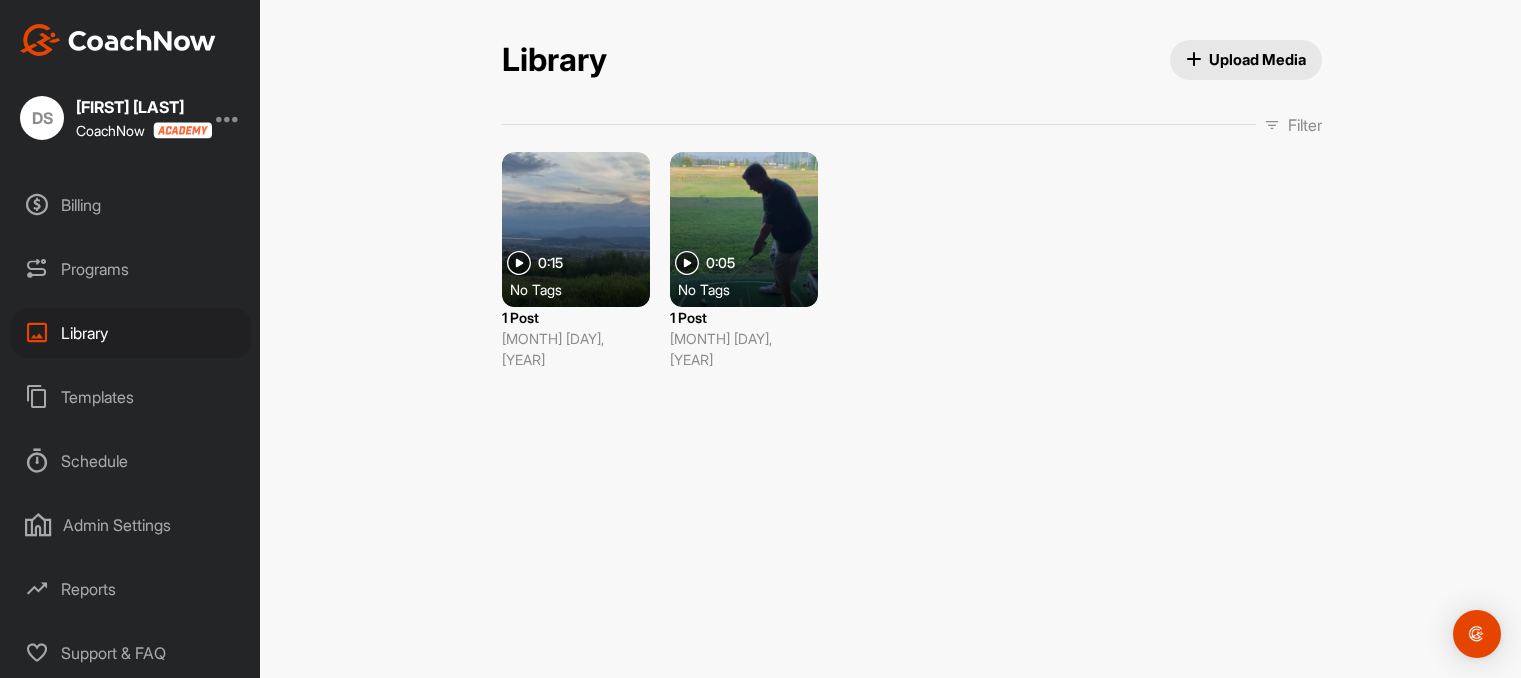 scroll, scrollTop: 264, scrollLeft: 0, axis: vertical 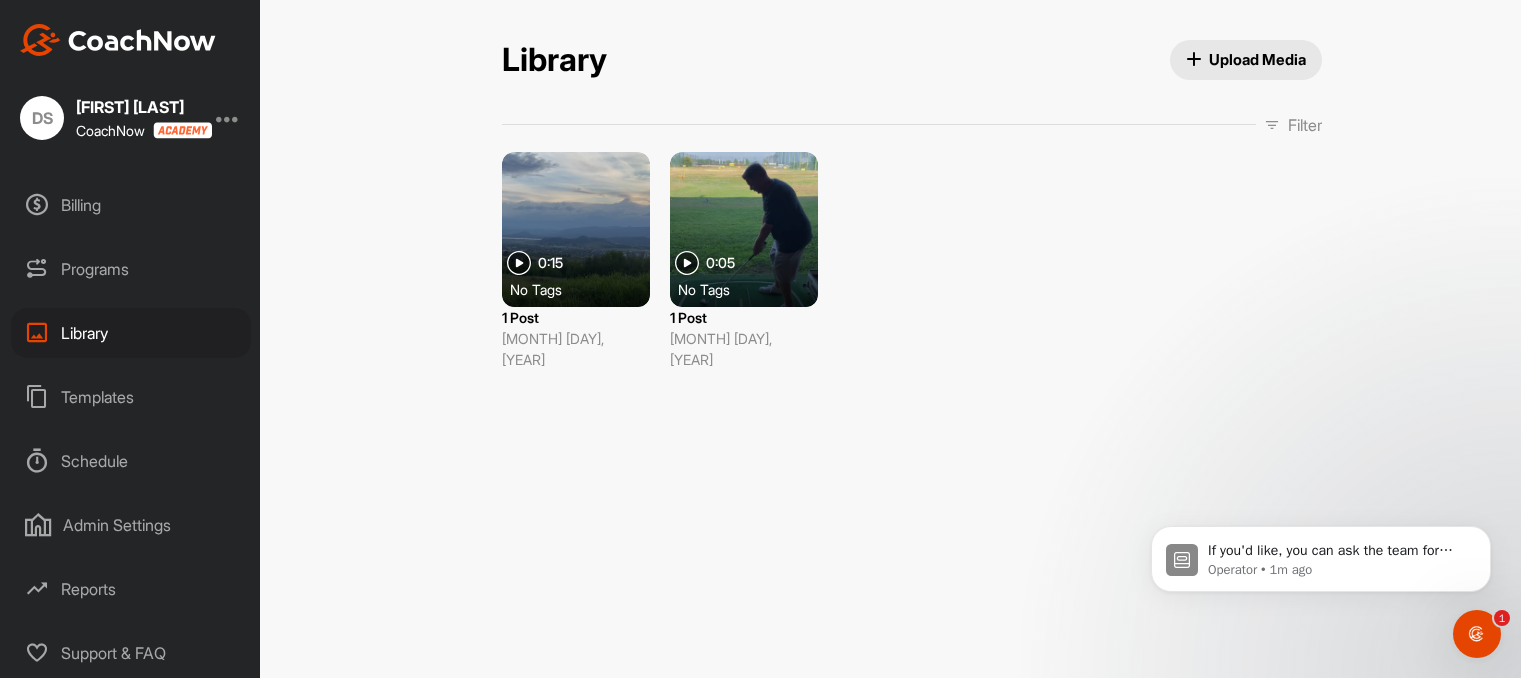click on "Reports" at bounding box center (131, 589) 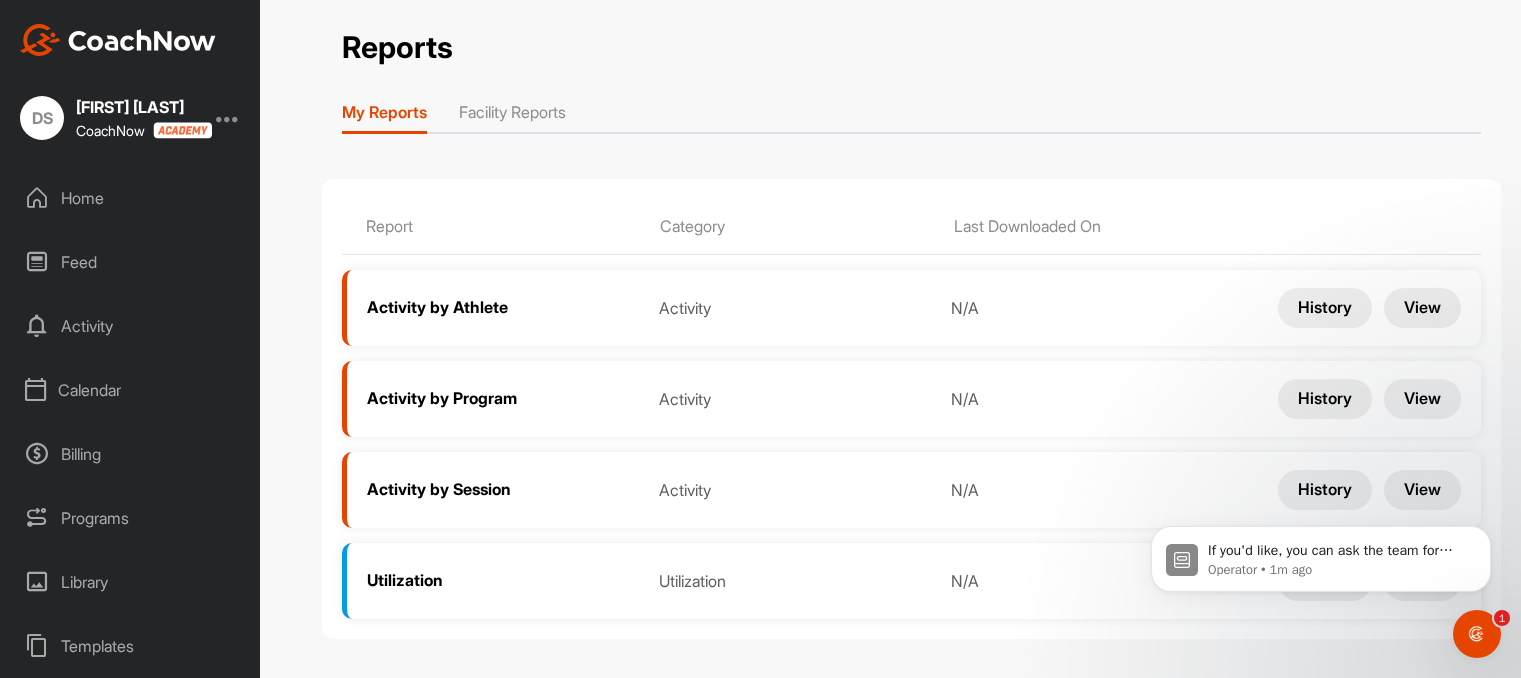 click on "Billing" at bounding box center [131, 454] 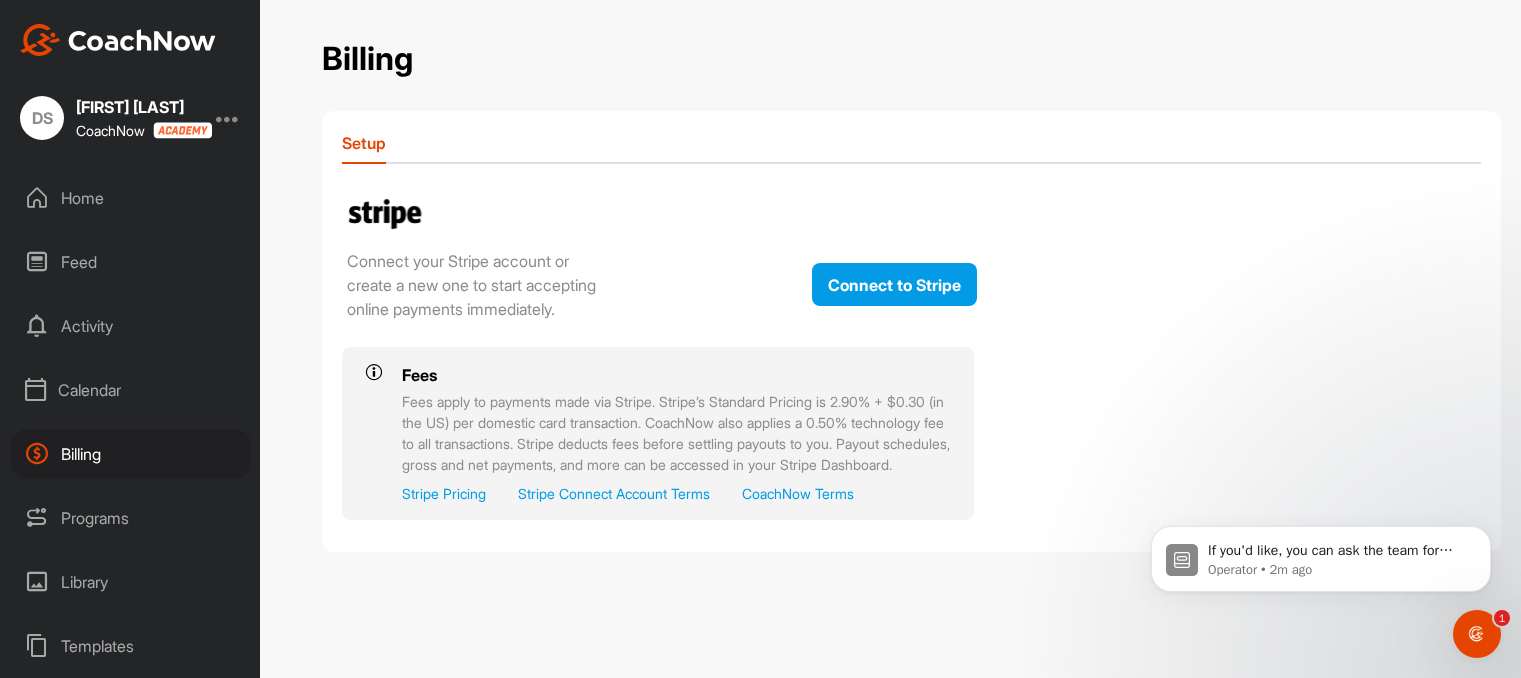 click on "Programs" at bounding box center (131, 518) 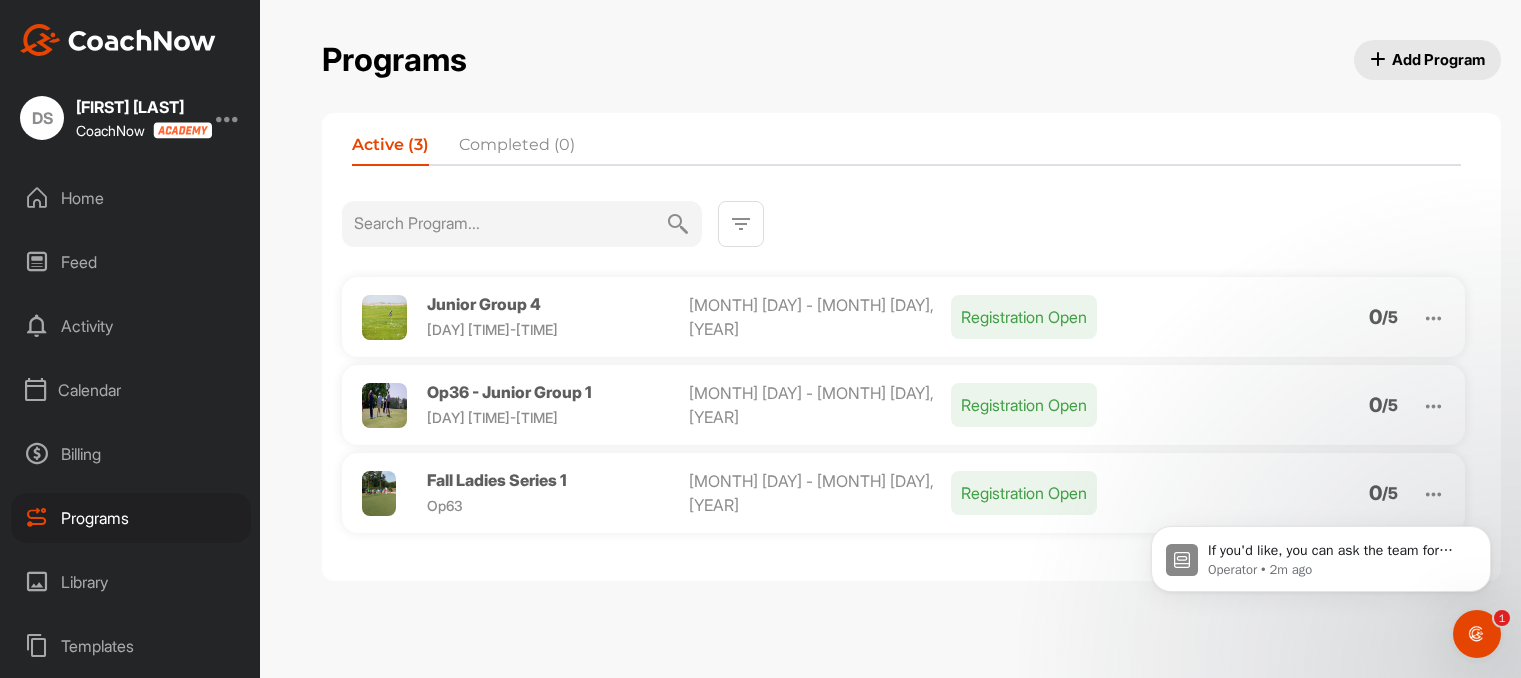 click on "Library" at bounding box center (131, 582) 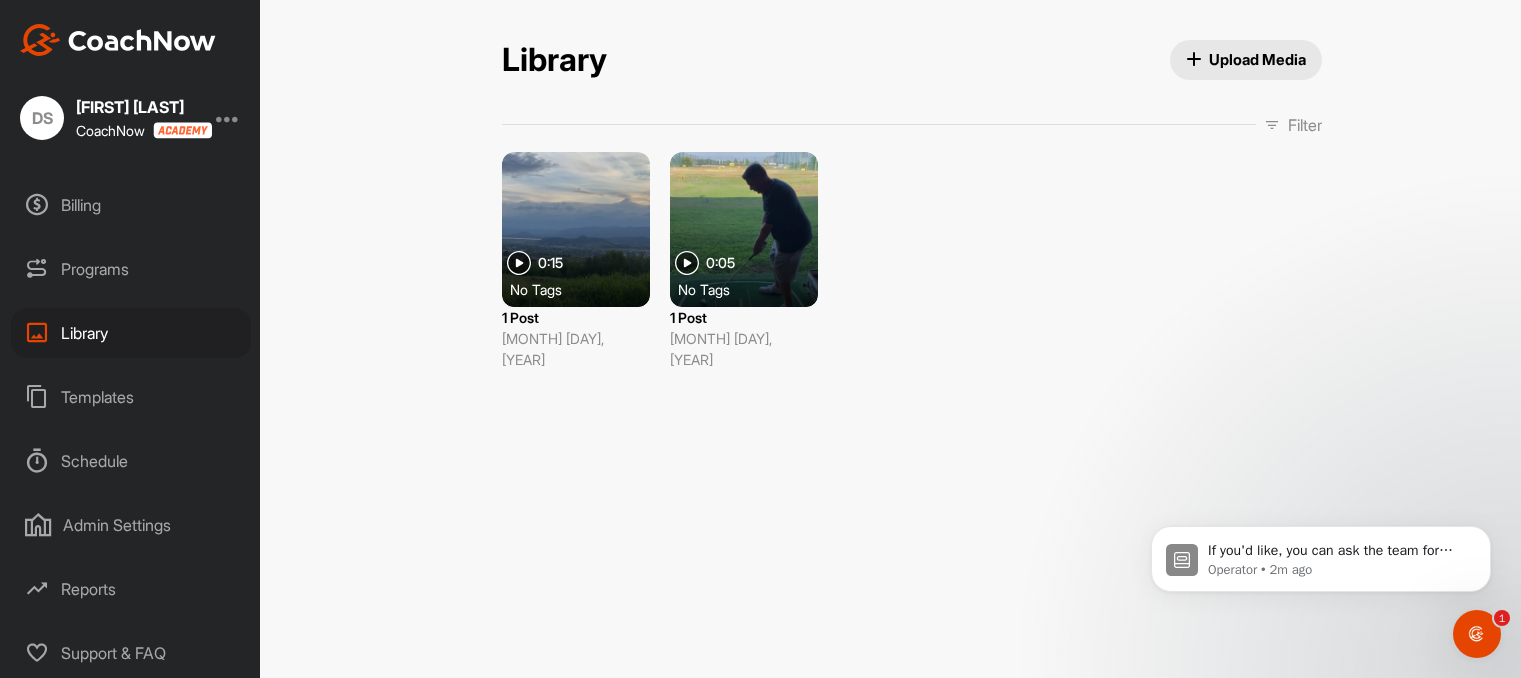 scroll, scrollTop: 264, scrollLeft: 0, axis: vertical 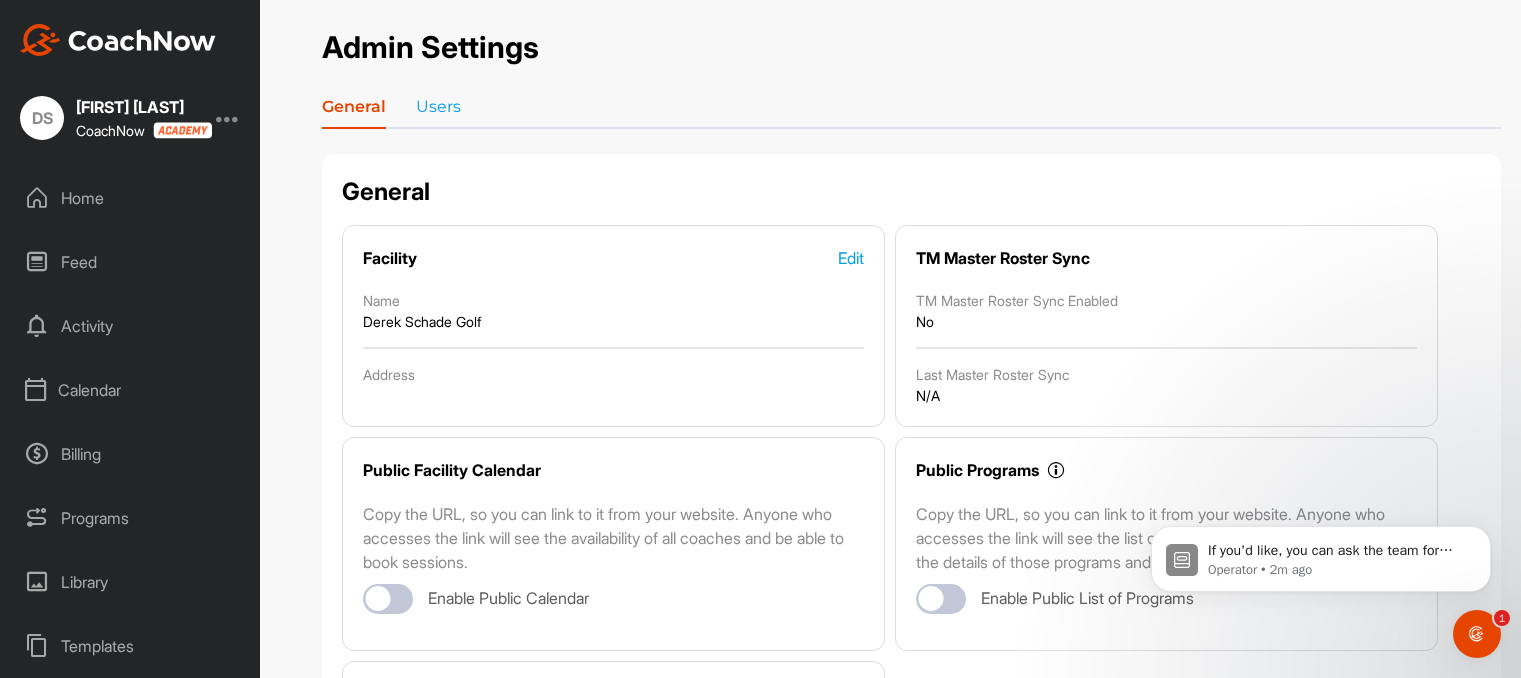 click on "Calendar" at bounding box center [131, 390] 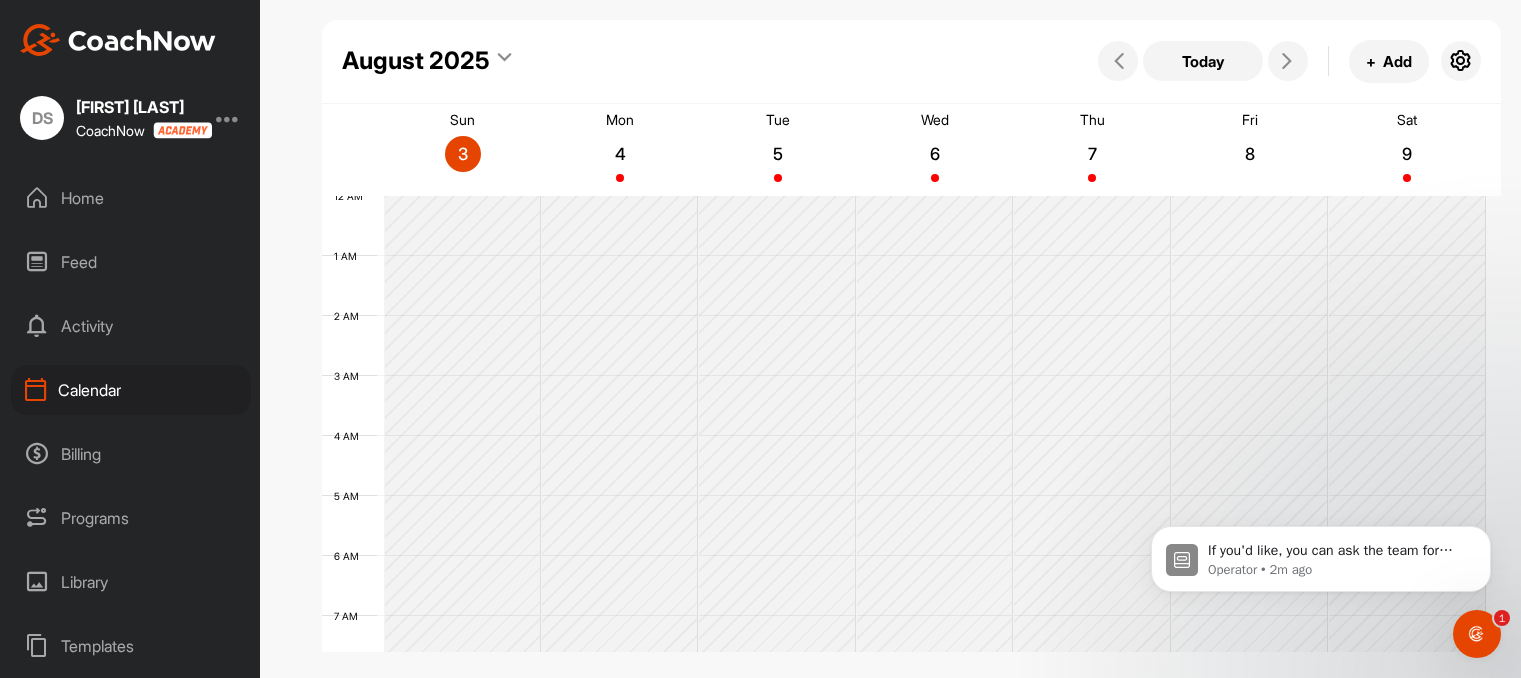 scroll, scrollTop: 346, scrollLeft: 0, axis: vertical 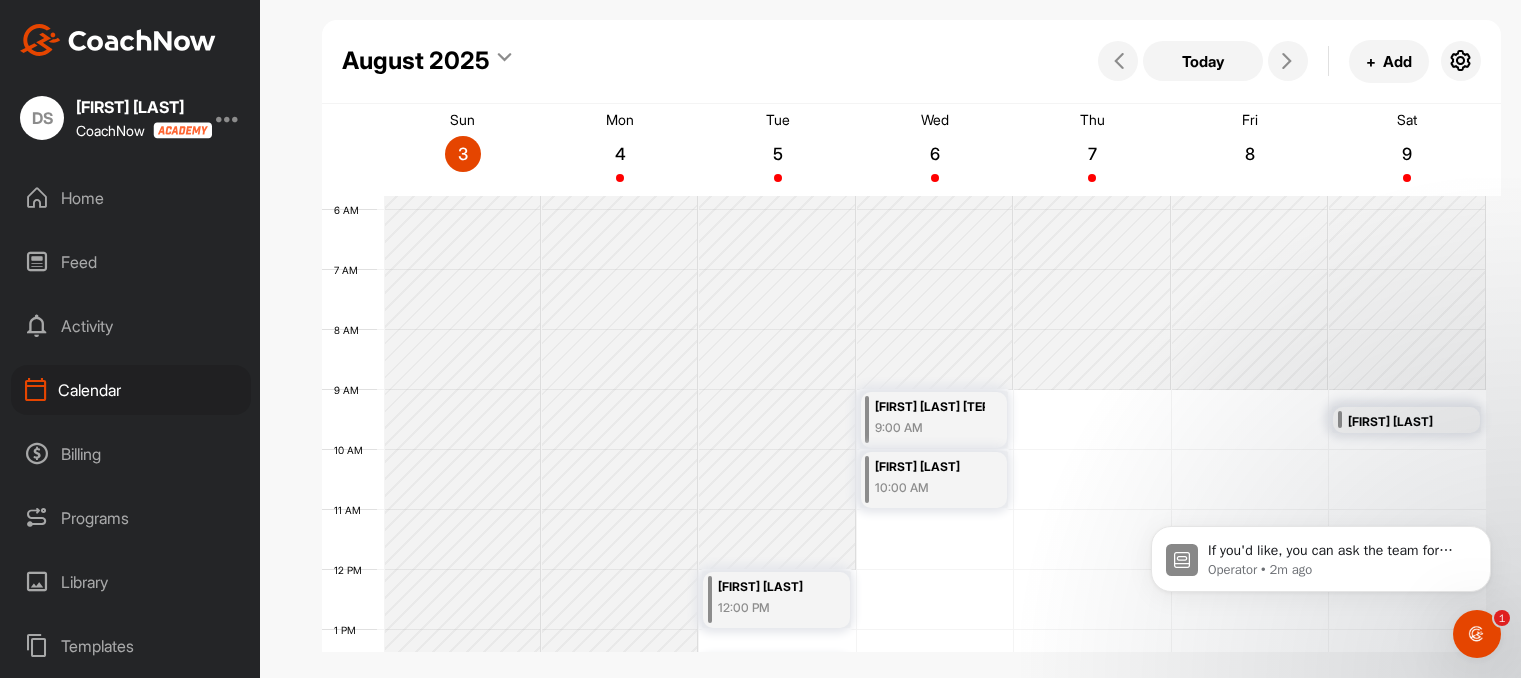 click on "Activity" at bounding box center [131, 326] 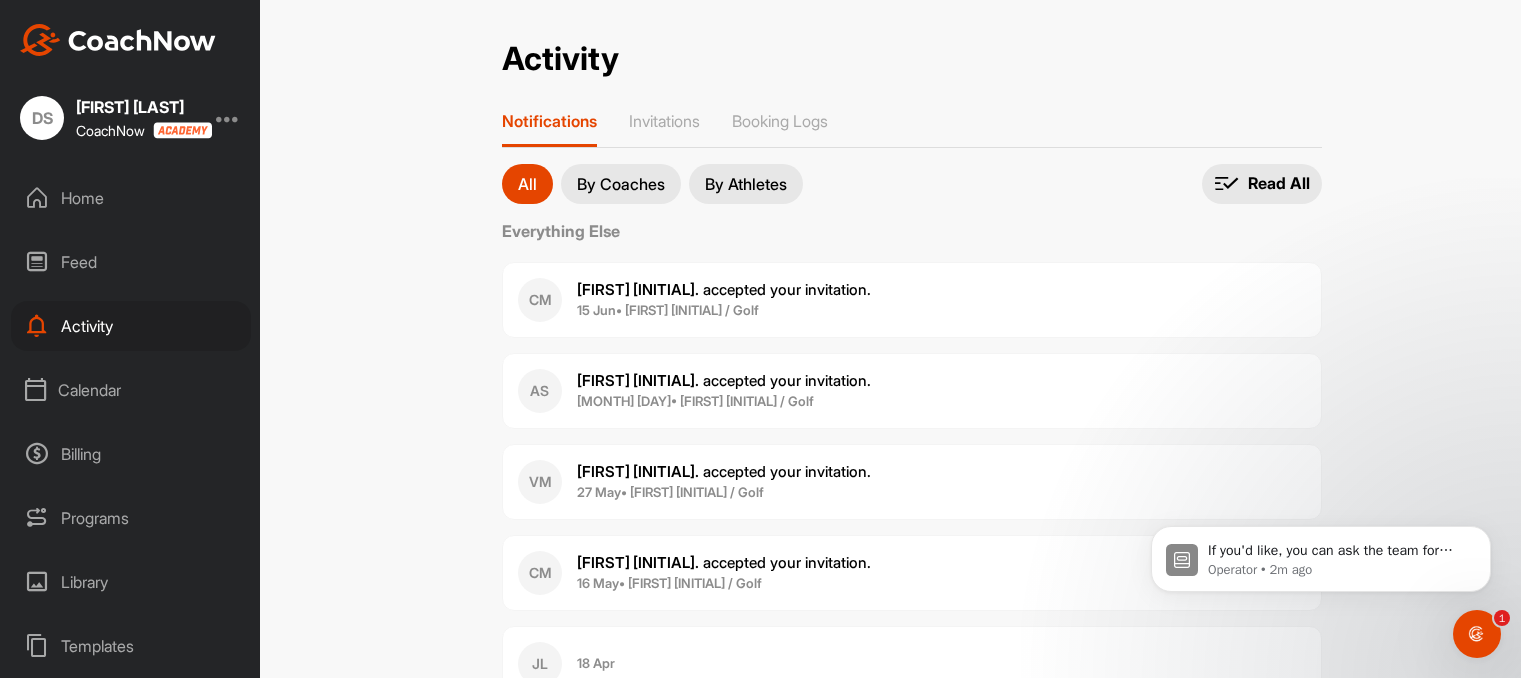 click on "Feed" at bounding box center (131, 262) 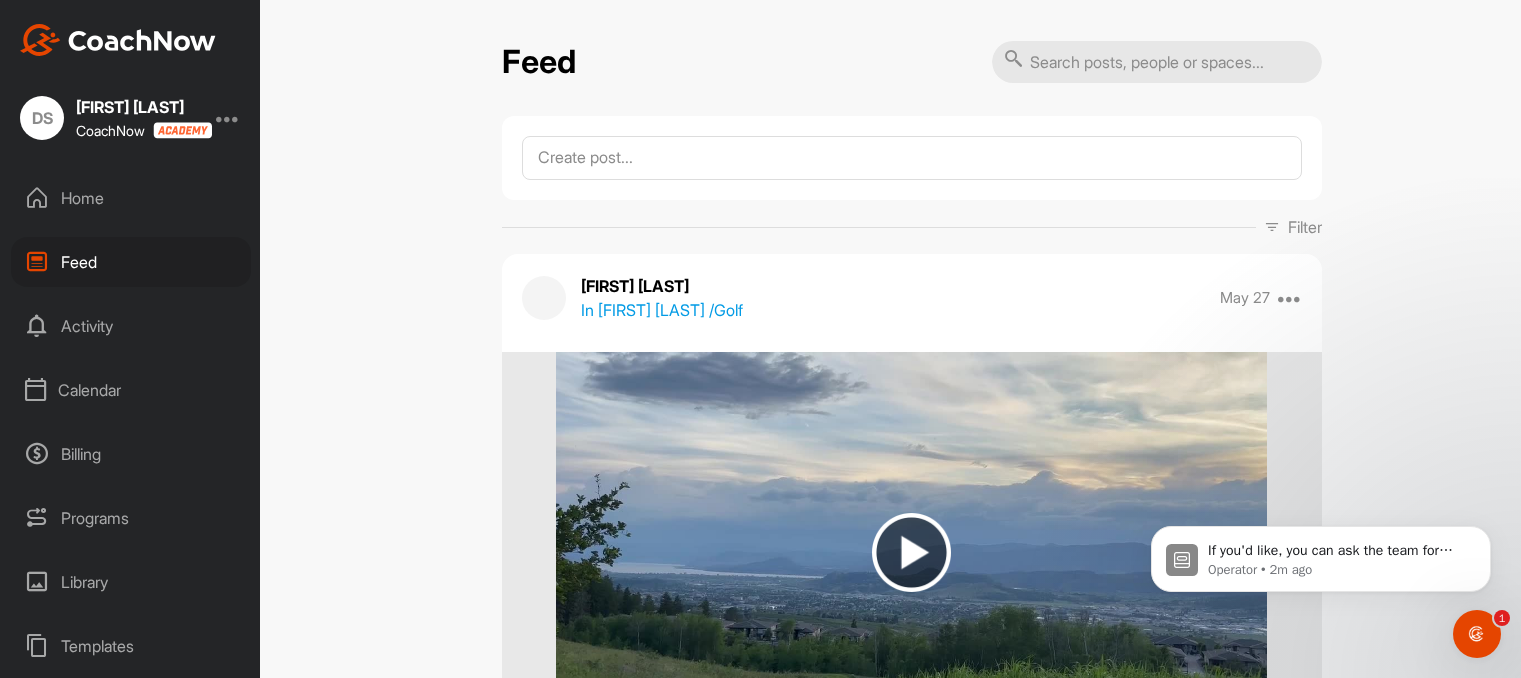 click on "Home" at bounding box center (131, 198) 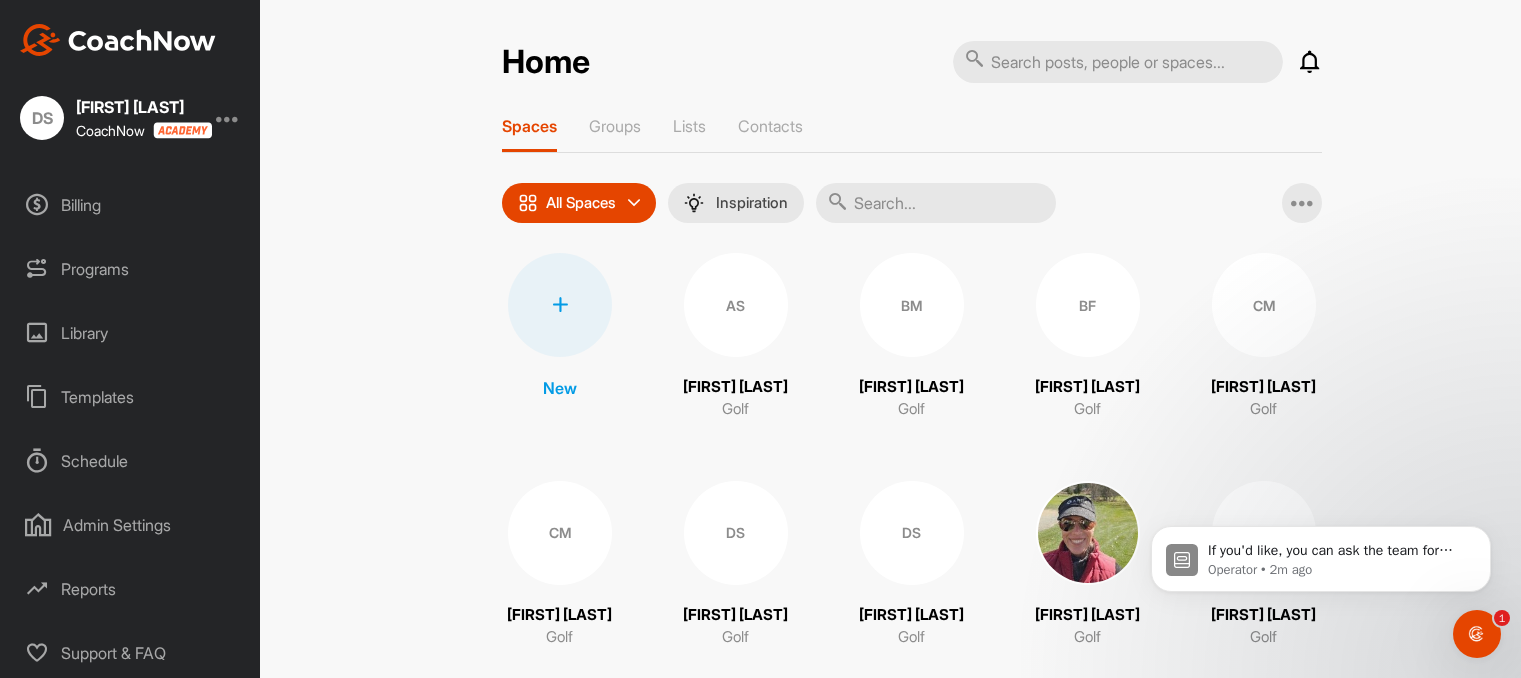 scroll, scrollTop: 264, scrollLeft: 0, axis: vertical 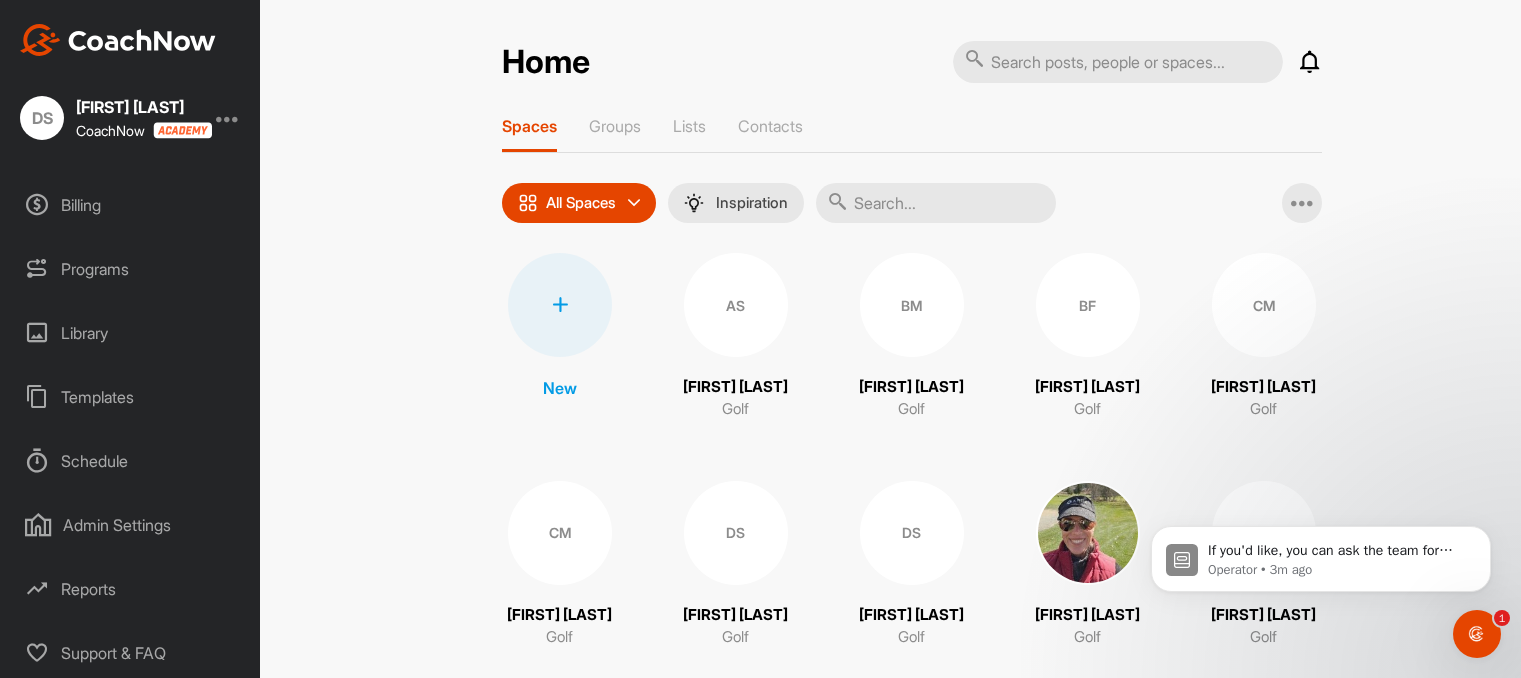 click on "Library" at bounding box center [131, 333] 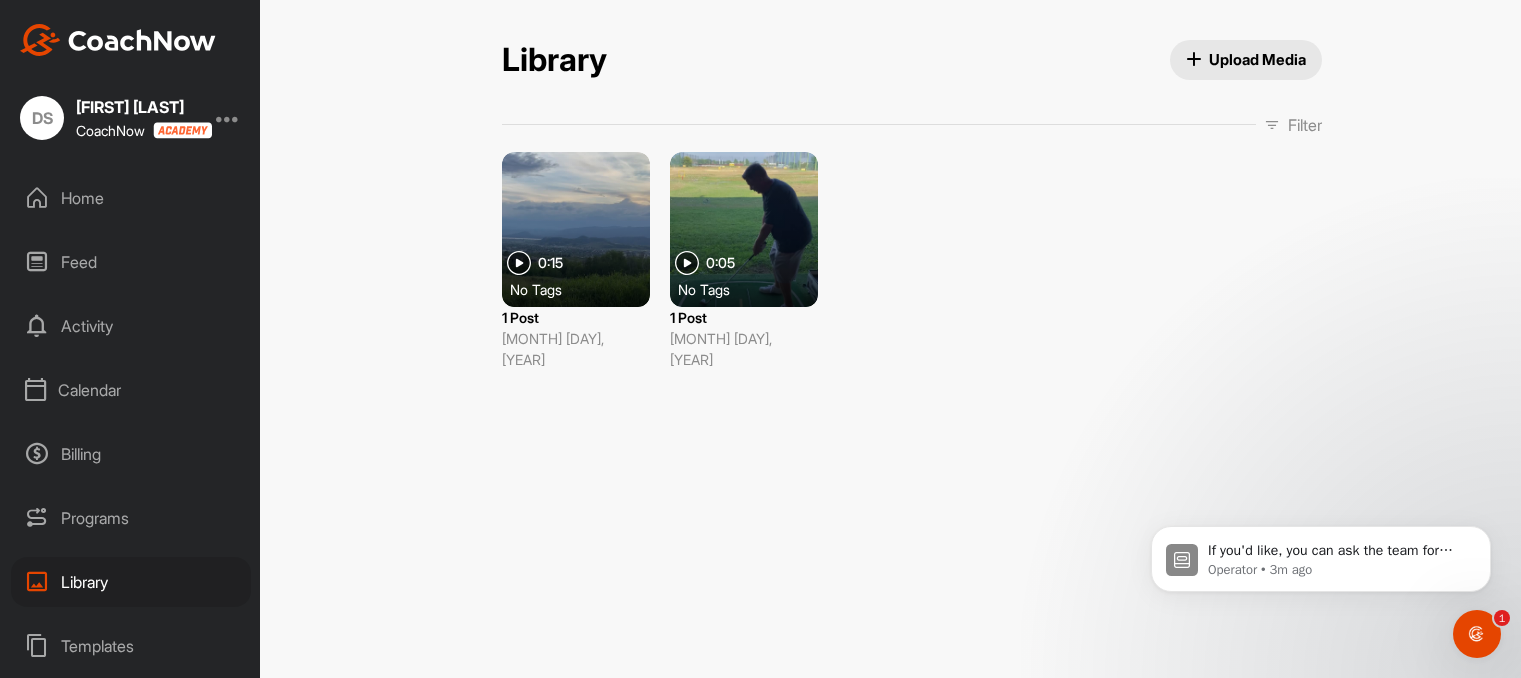 click on "Calendar" at bounding box center [131, 390] 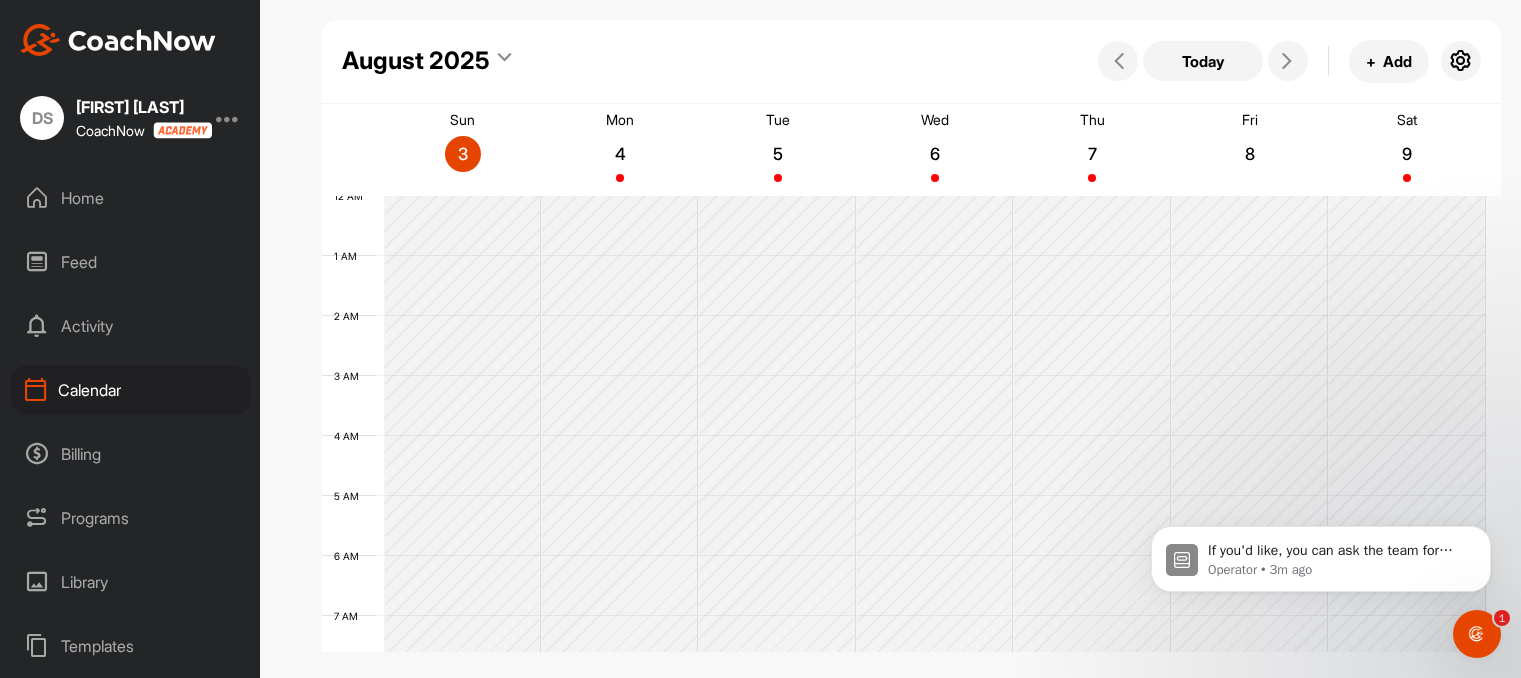 scroll, scrollTop: 346, scrollLeft: 0, axis: vertical 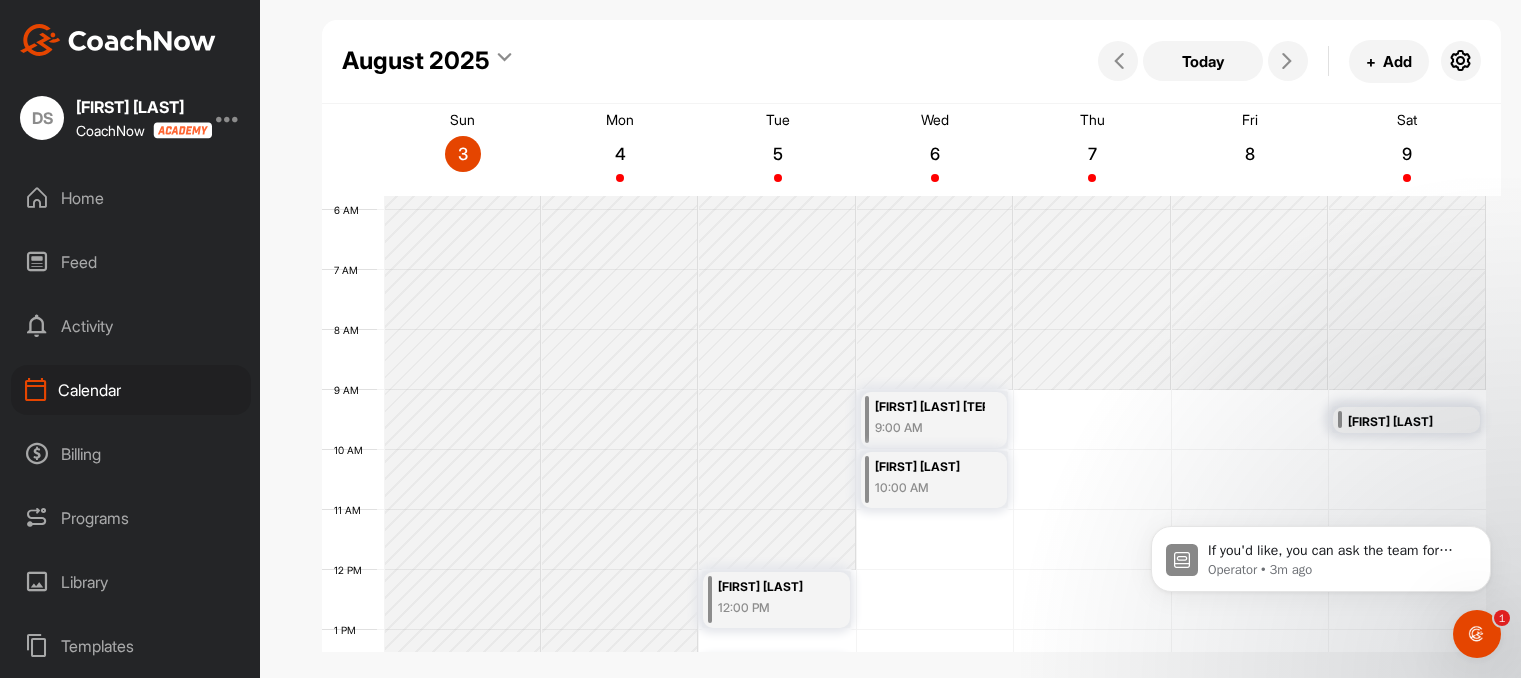 click on "Programs" at bounding box center (131, 518) 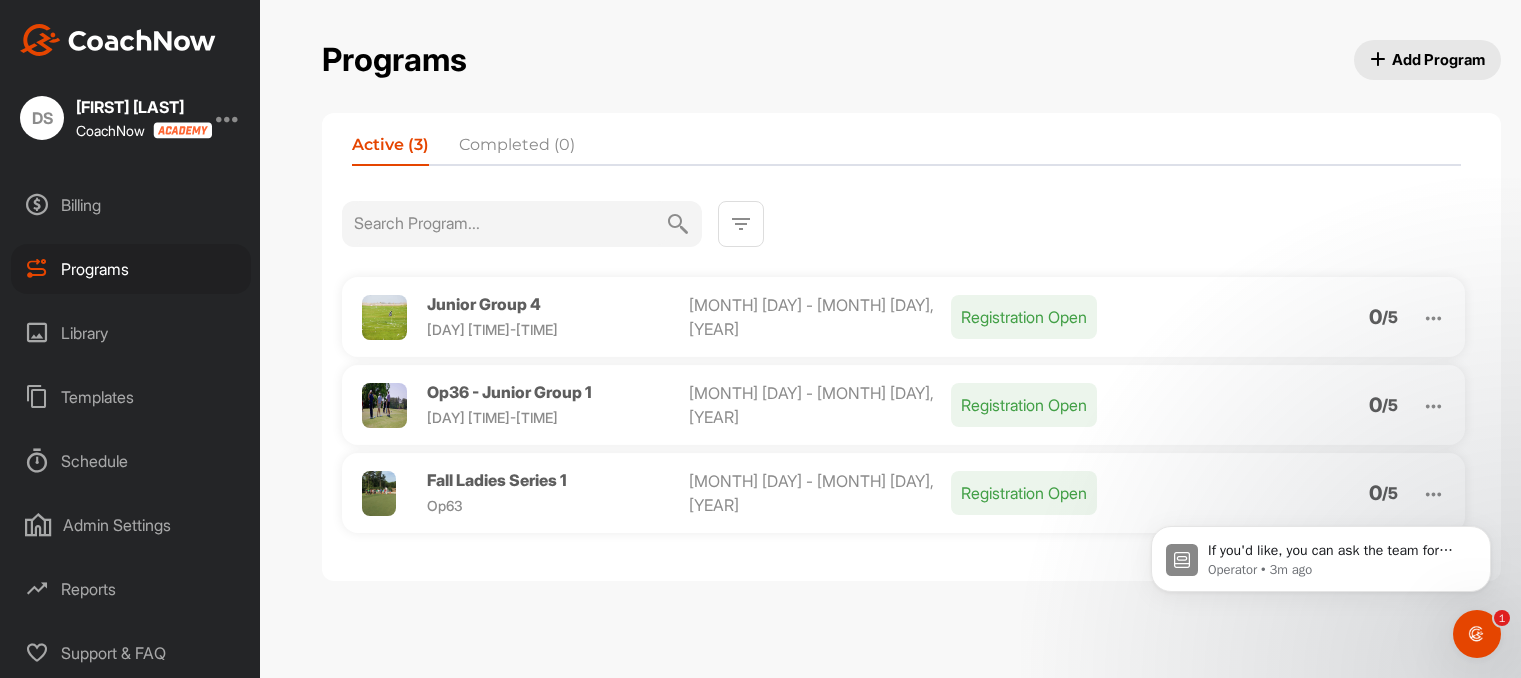 scroll, scrollTop: 264, scrollLeft: 0, axis: vertical 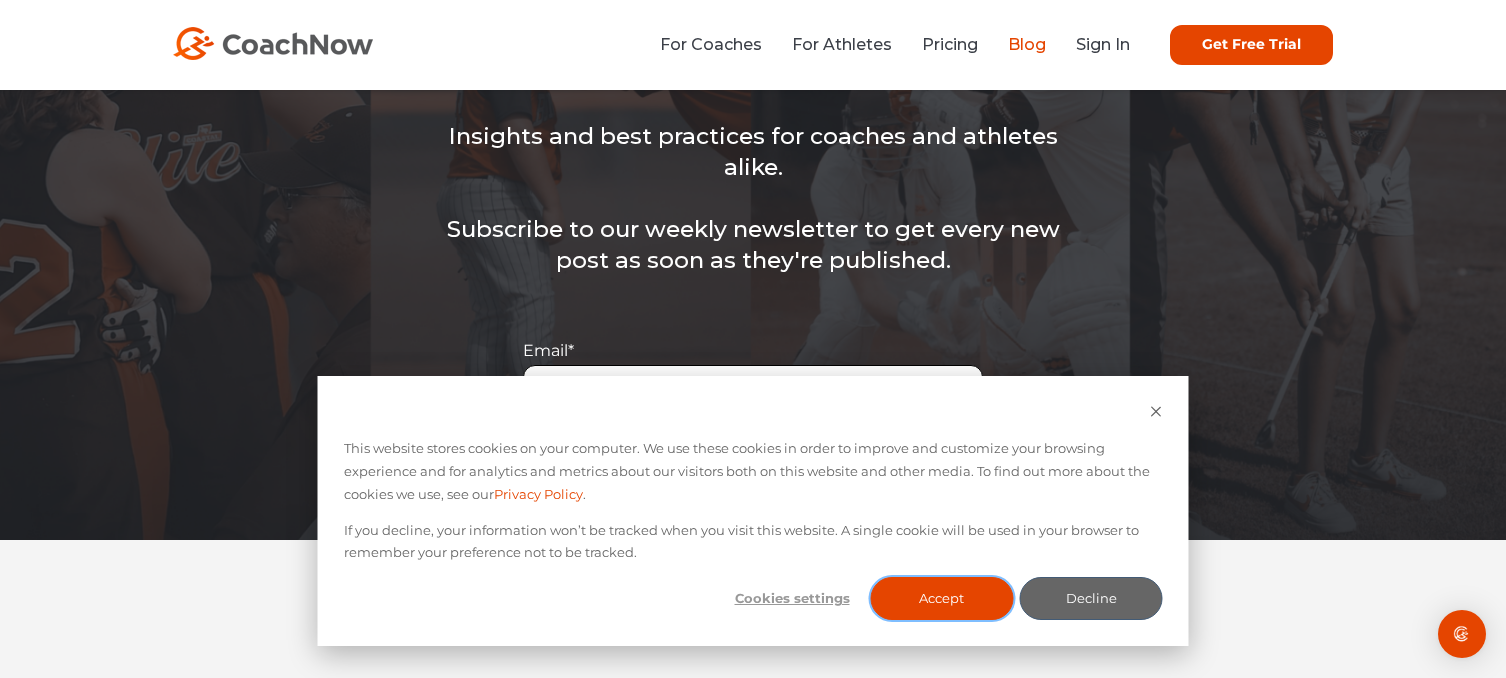 click on "Accept" at bounding box center [941, 598] 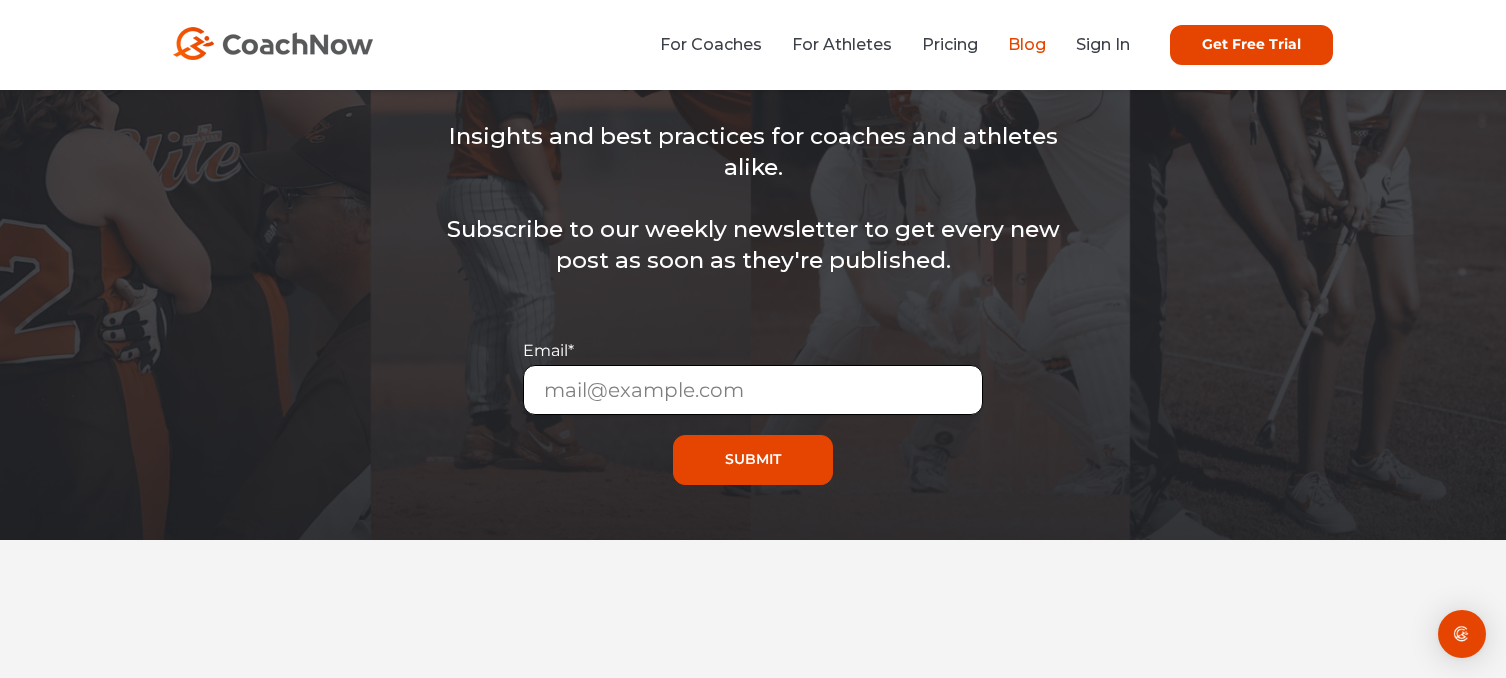 click on "Email *" at bounding box center (753, 390) 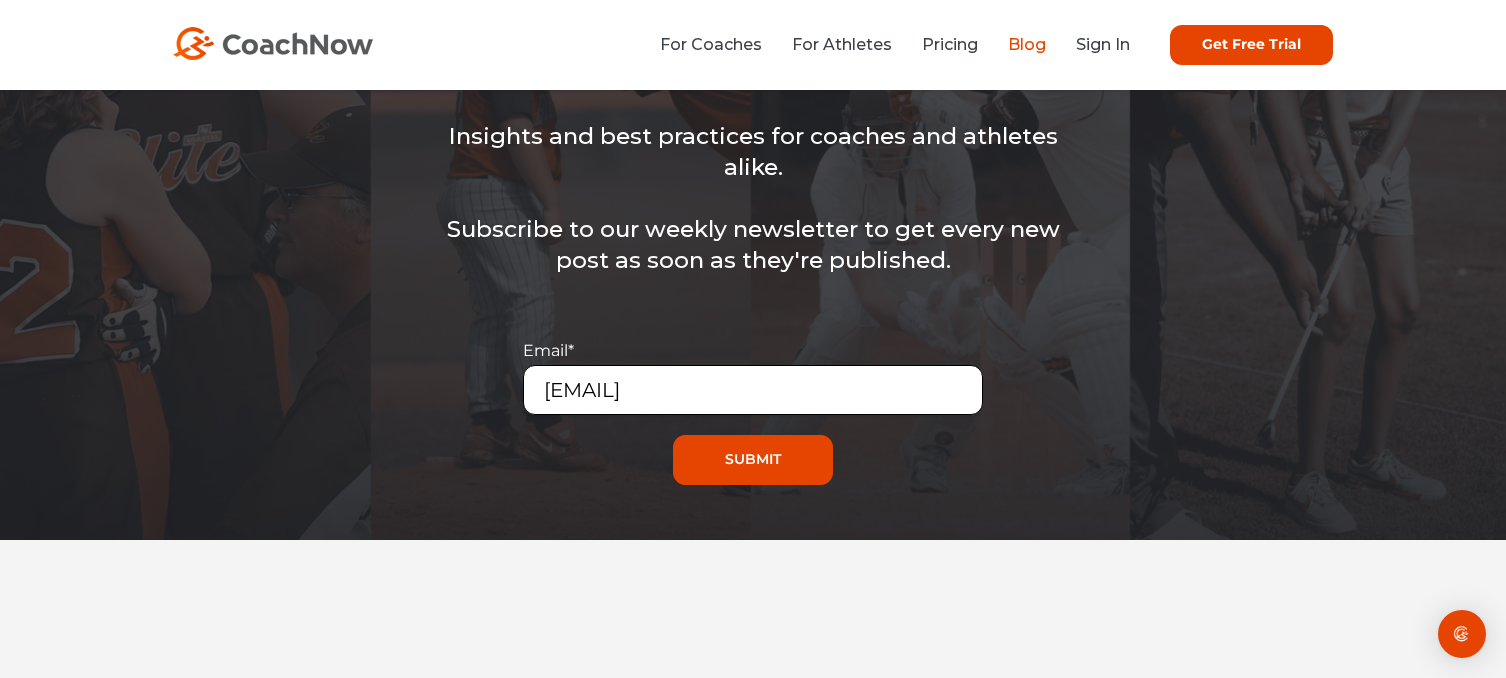 type on "[EMAIL]" 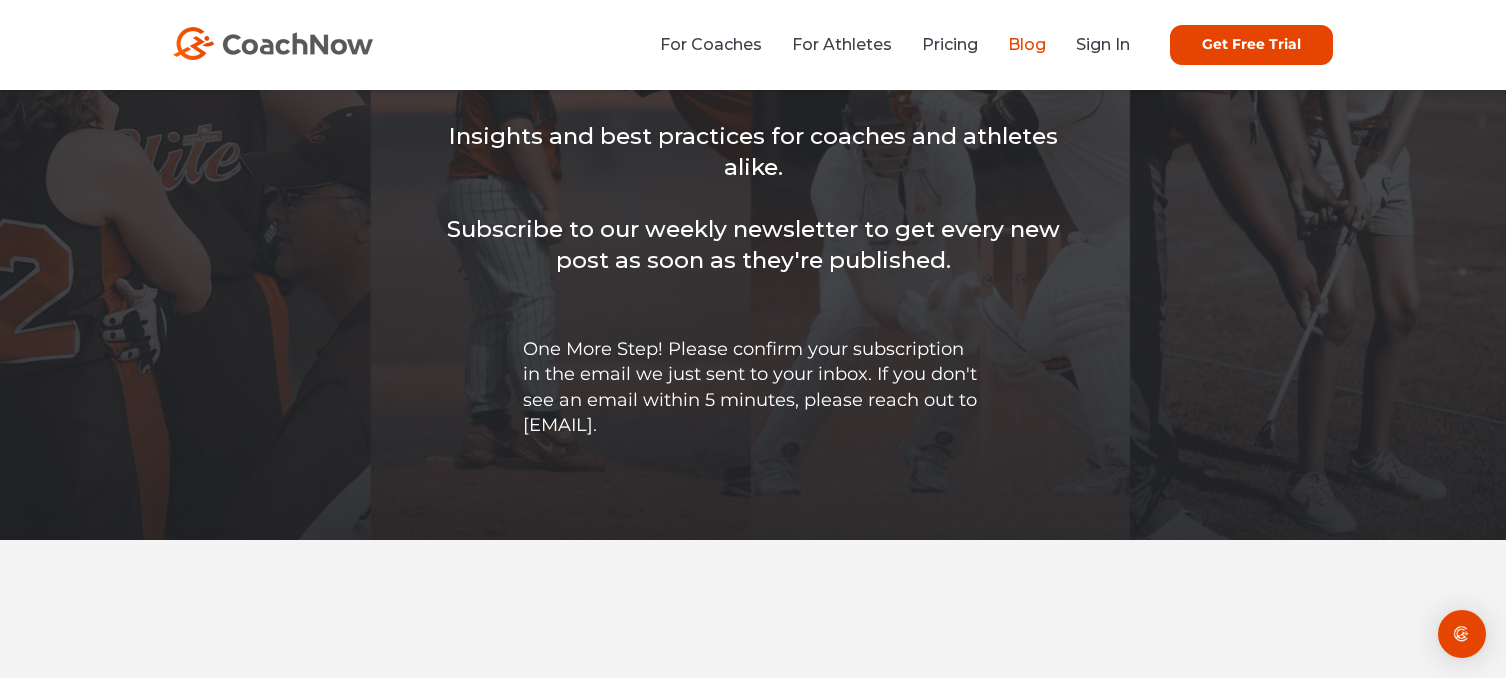 click on "One More Step! Please confirm your subscription in the email we just sent to your inbox. If you don't see an email within 5 minutes, please reach out to support@coachow.io." at bounding box center (753, 387) 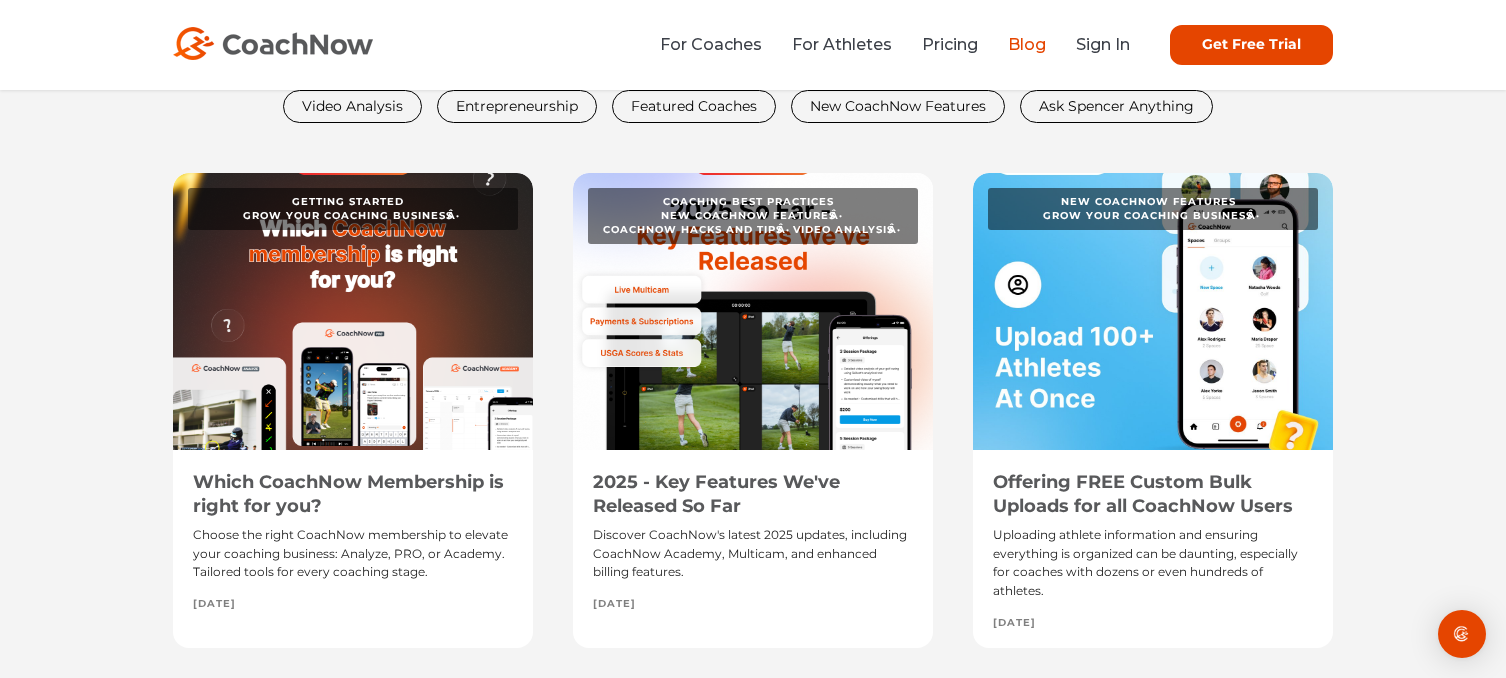 scroll, scrollTop: 934, scrollLeft: 0, axis: vertical 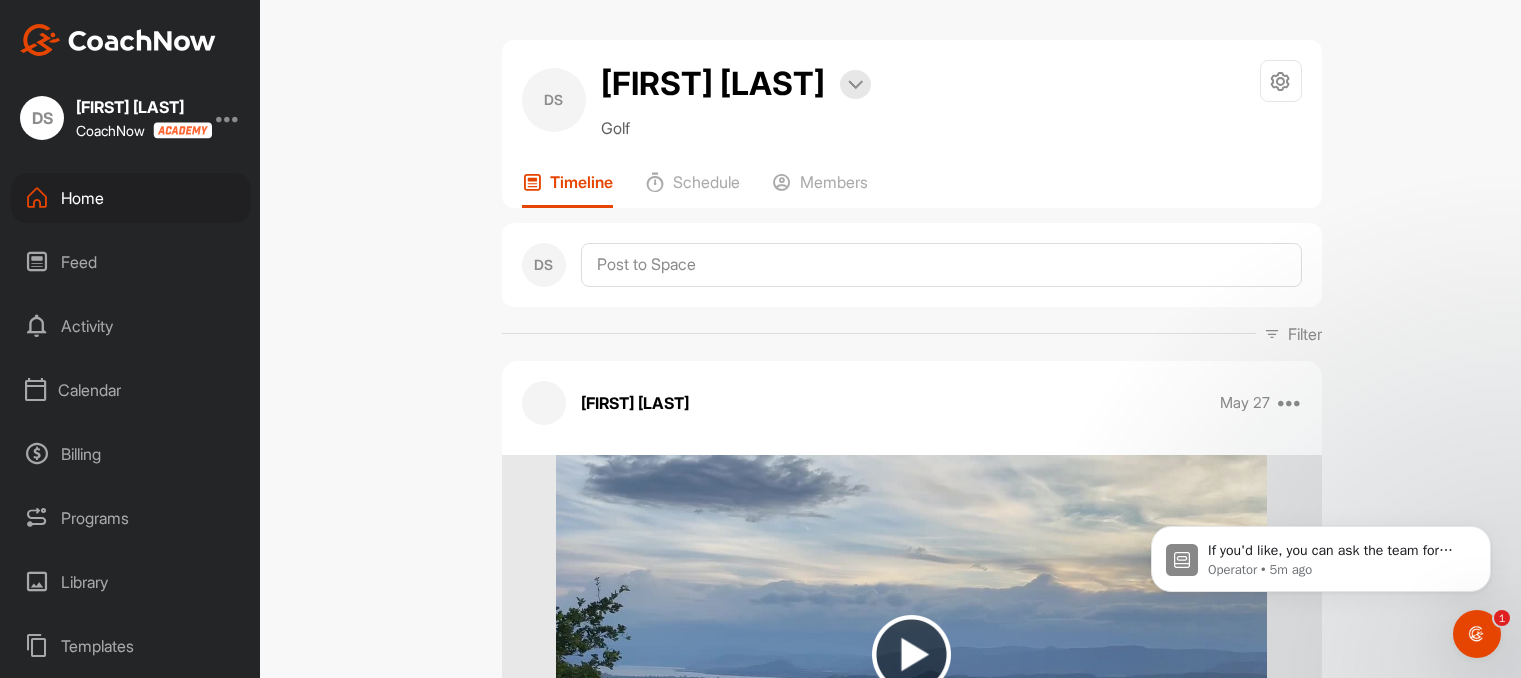 click 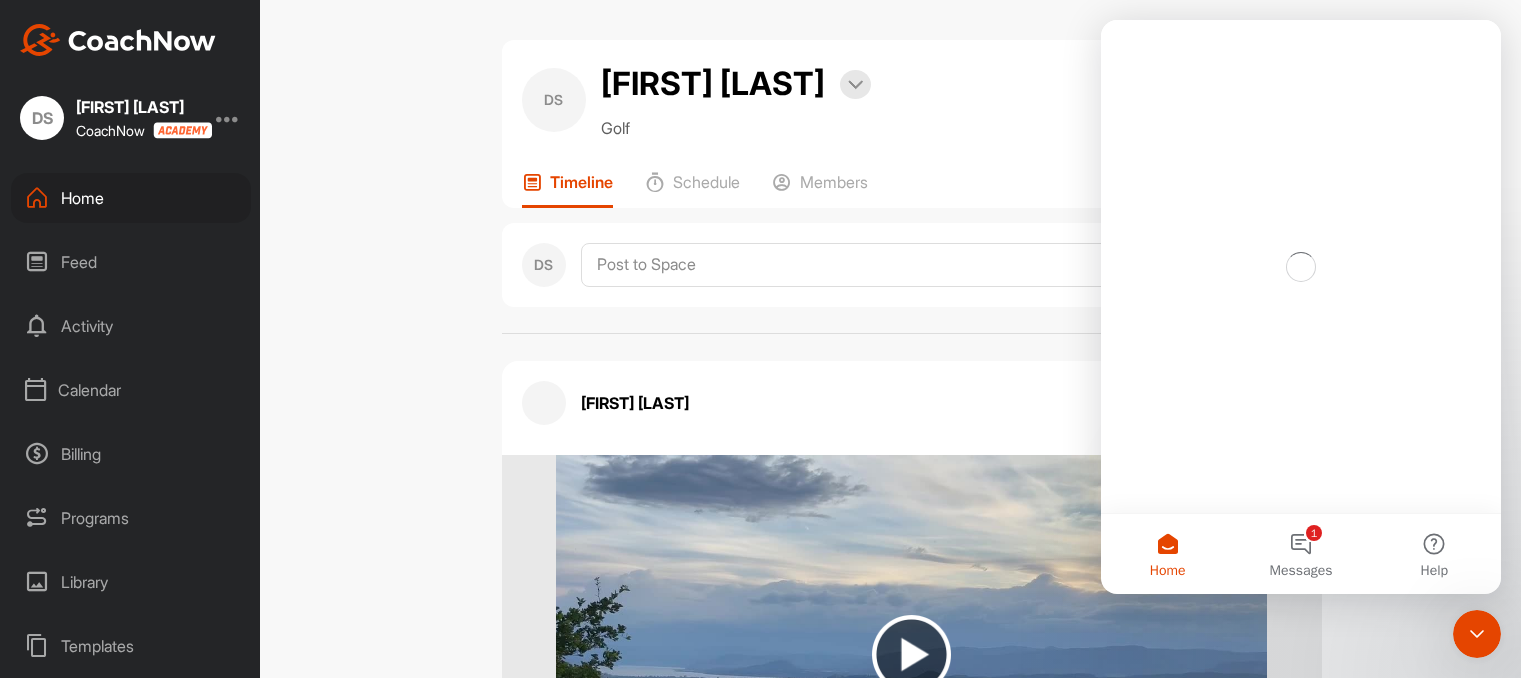 scroll, scrollTop: 0, scrollLeft: 0, axis: both 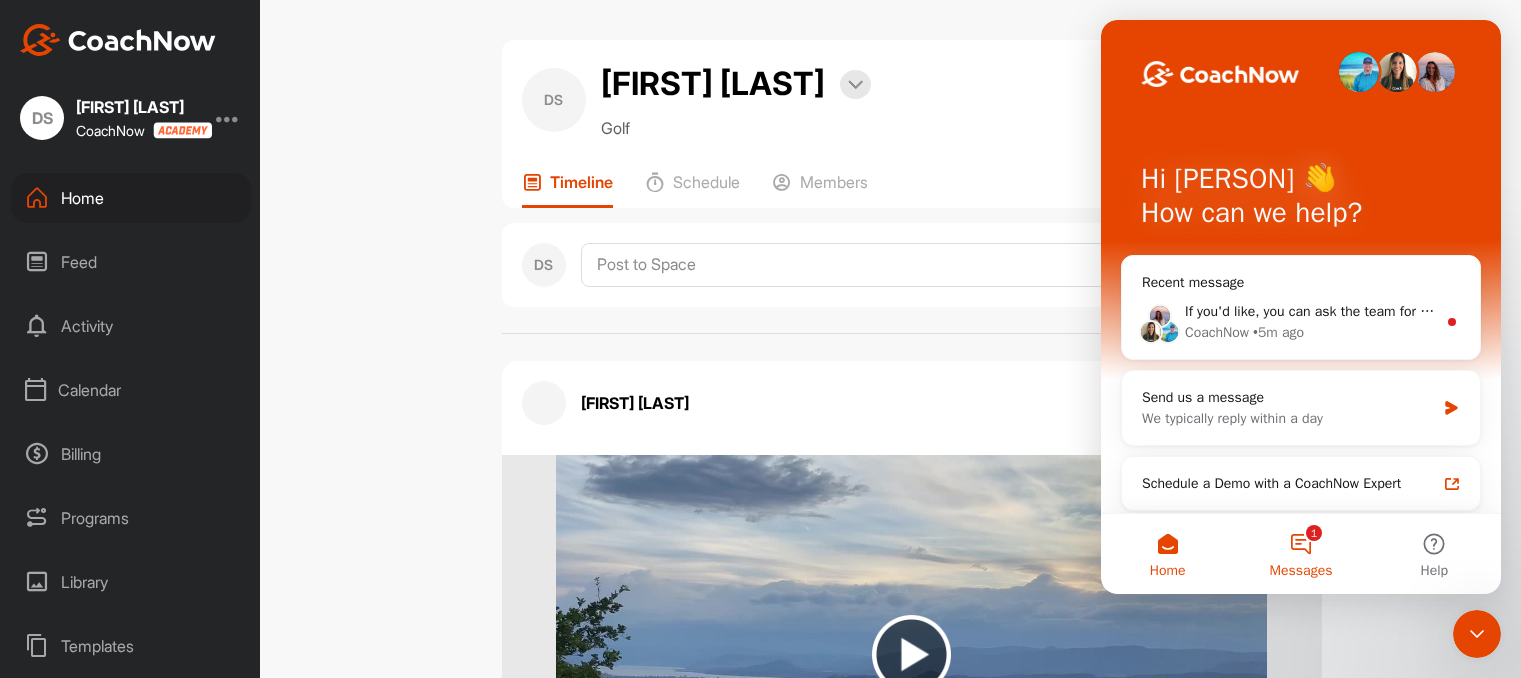 click on "1 Messages" at bounding box center [1300, 554] 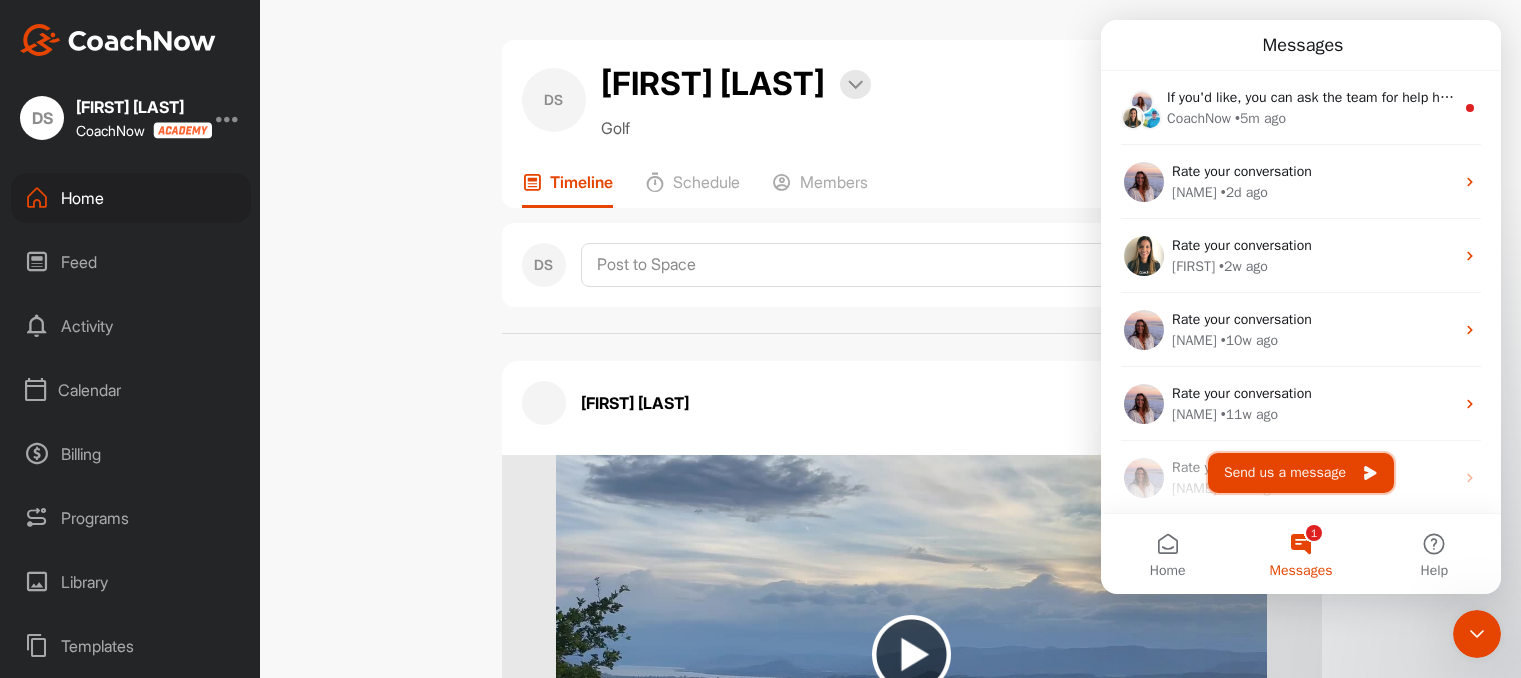 click on "Send us a message" at bounding box center (1301, 473) 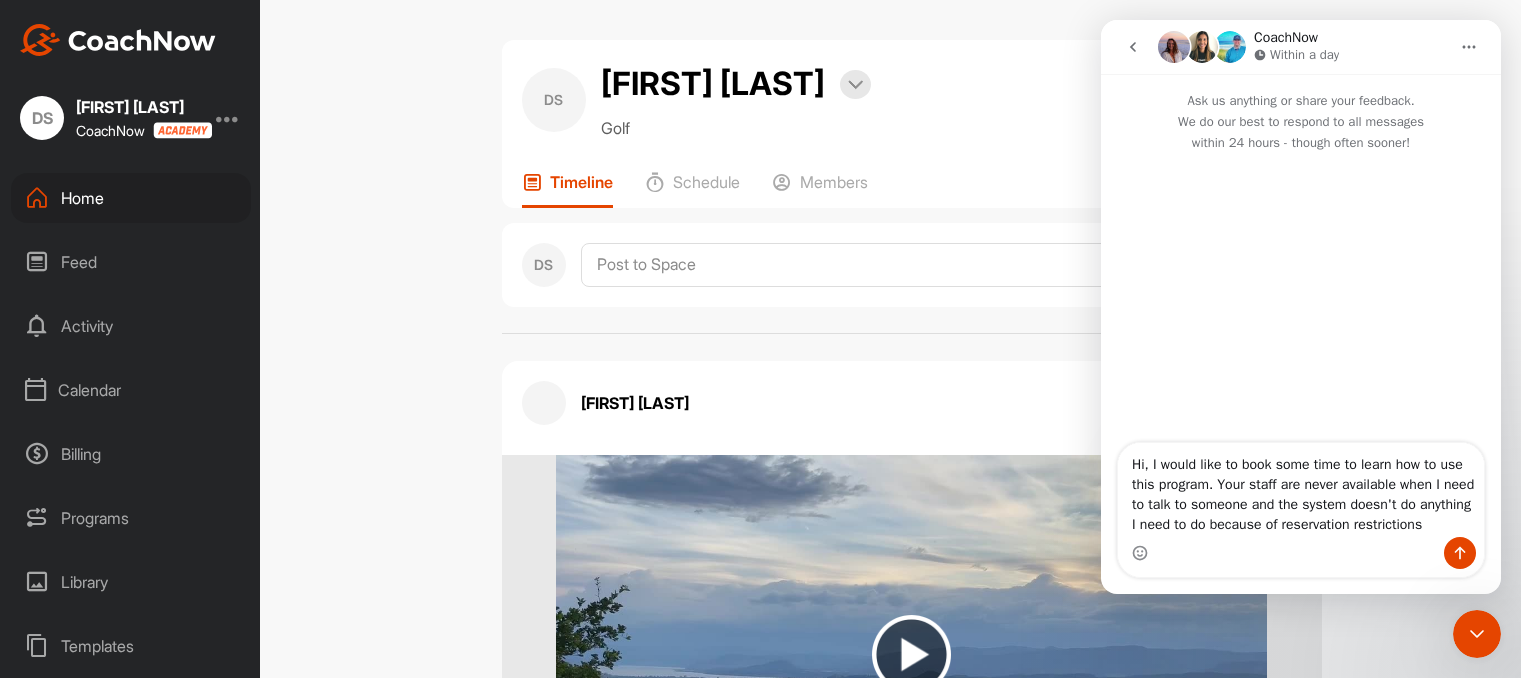 click on "Hi, I would like to book some time to learn how to use this program. Your staff are never available when I need to talk to someone and the system doesn't do anything I need to do because of reservation restrictions" at bounding box center [1301, 490] 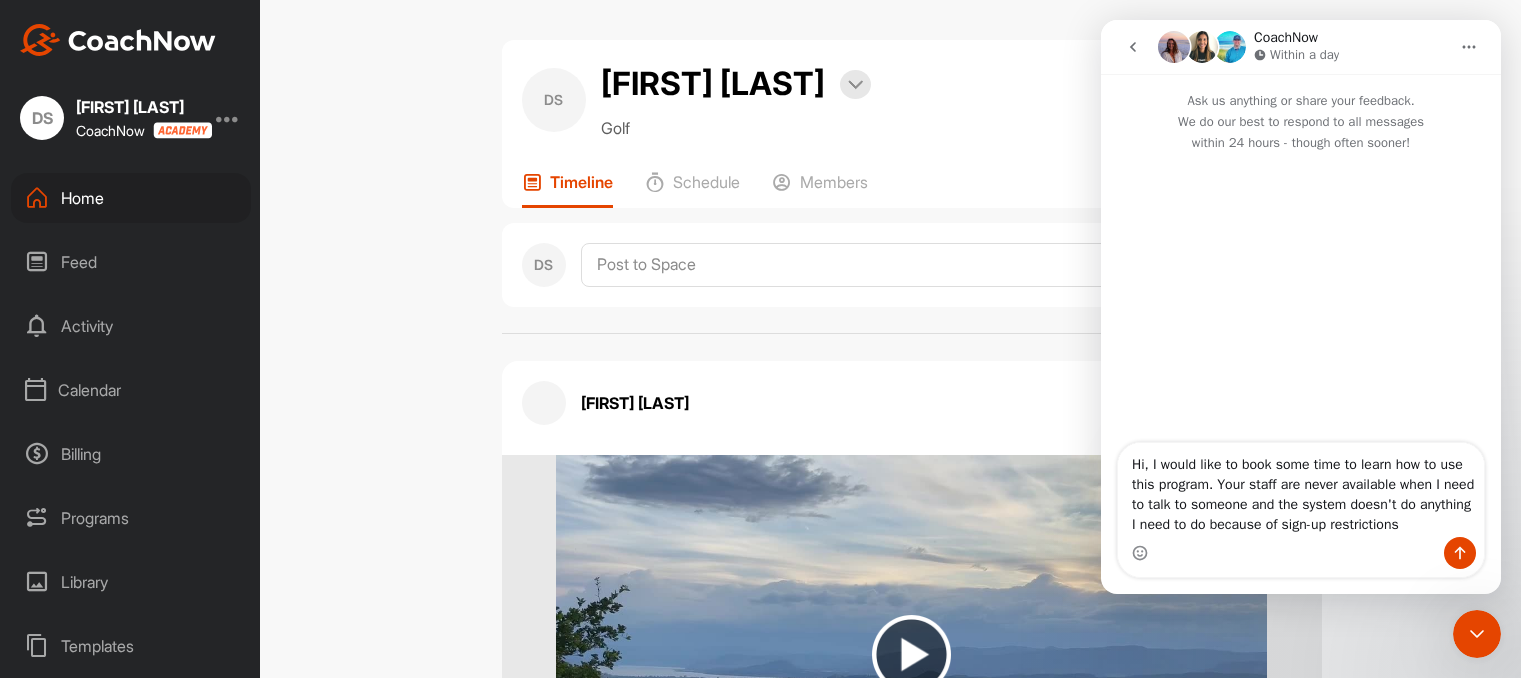click on "Hi, I would like to book some time to learn how to use this program. Your staff are never available when I need to talk to someone and the system doesn't do anything I need to do because of sign-up restrictions" at bounding box center (1301, 490) 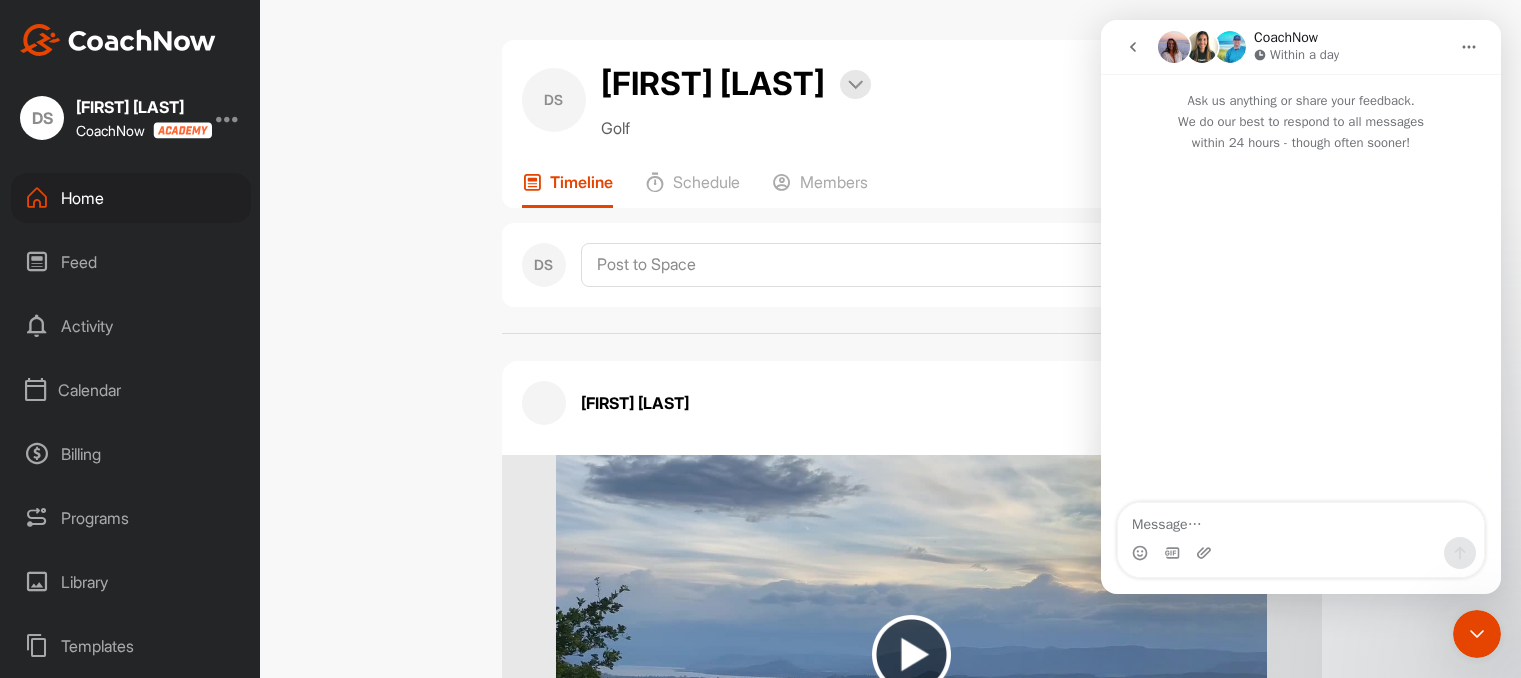 type 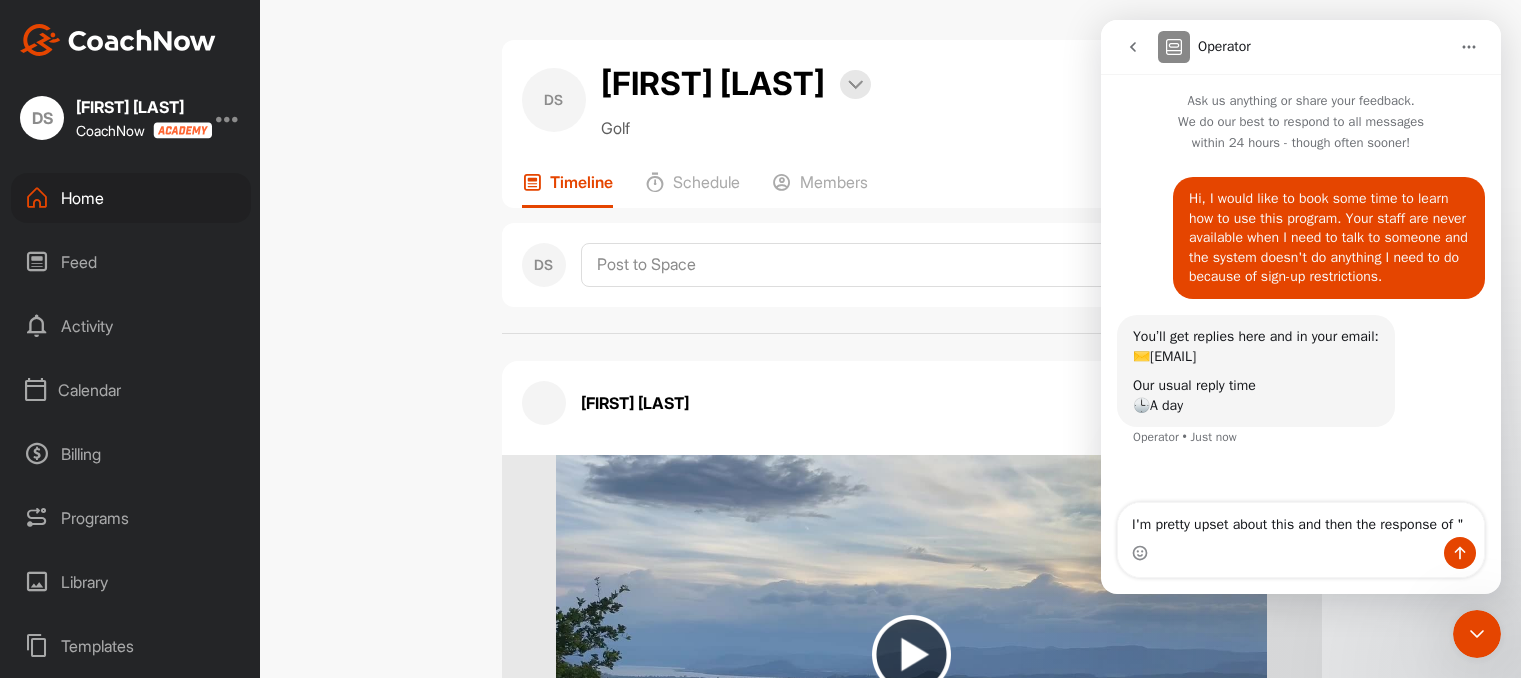 scroll, scrollTop: 20, scrollLeft: 0, axis: vertical 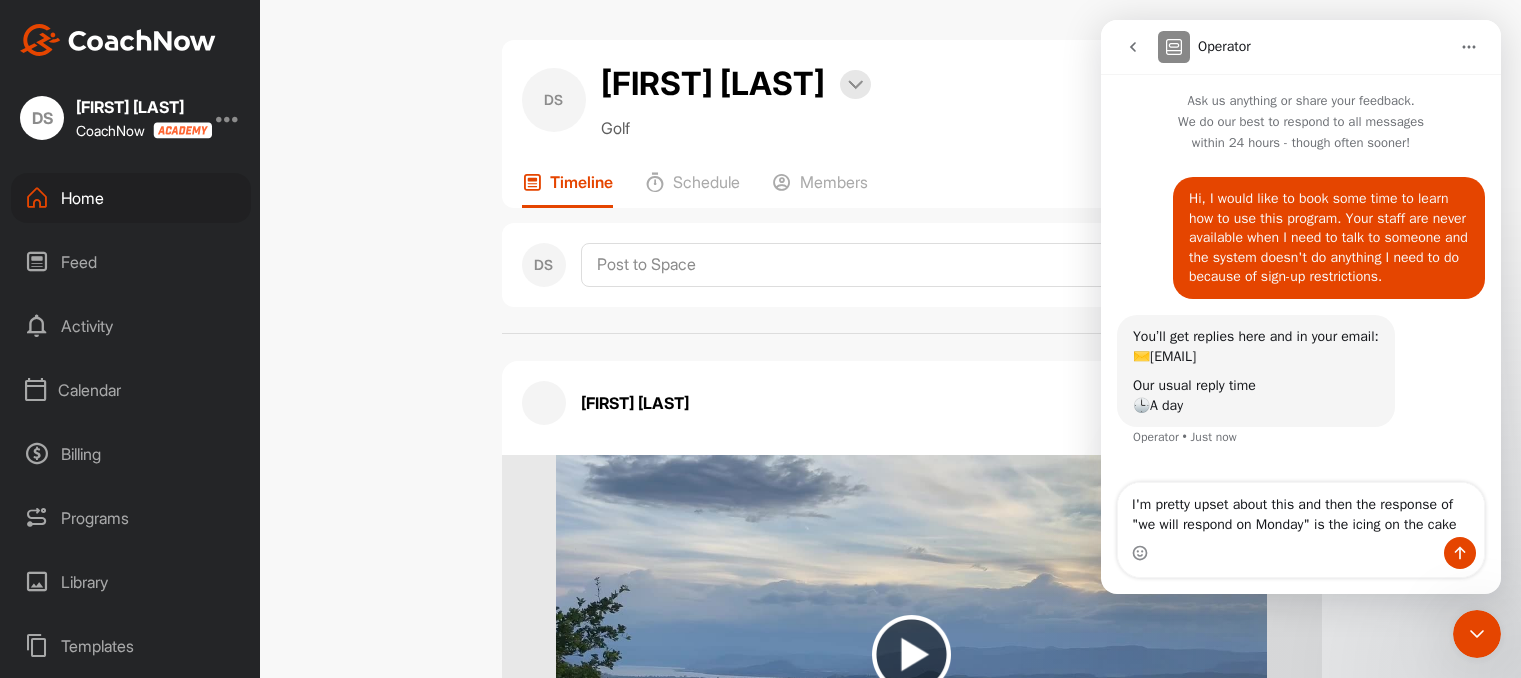 type on "I'm pretty upset about this and then the response of "we will respond on Monday" is the icing on the cake." 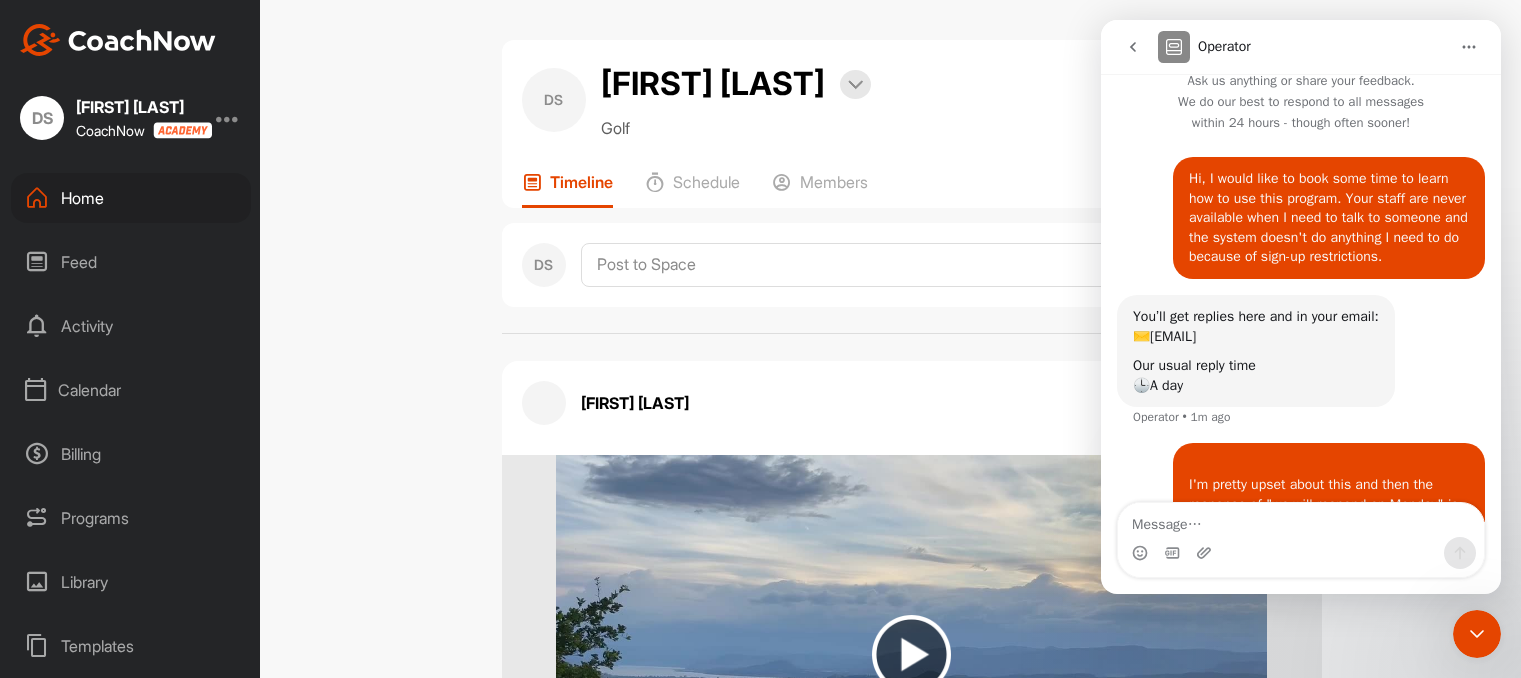 scroll, scrollTop: 96, scrollLeft: 0, axis: vertical 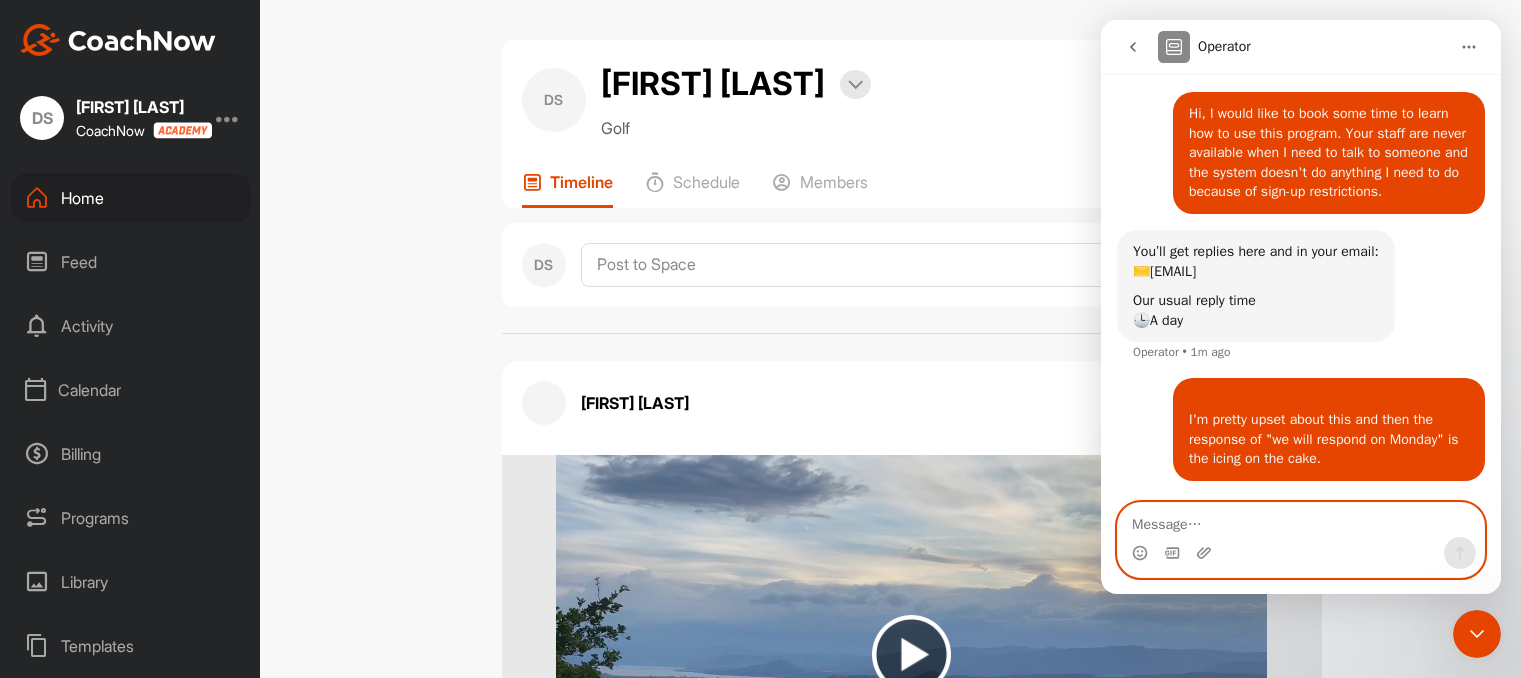 click at bounding box center [1301, 520] 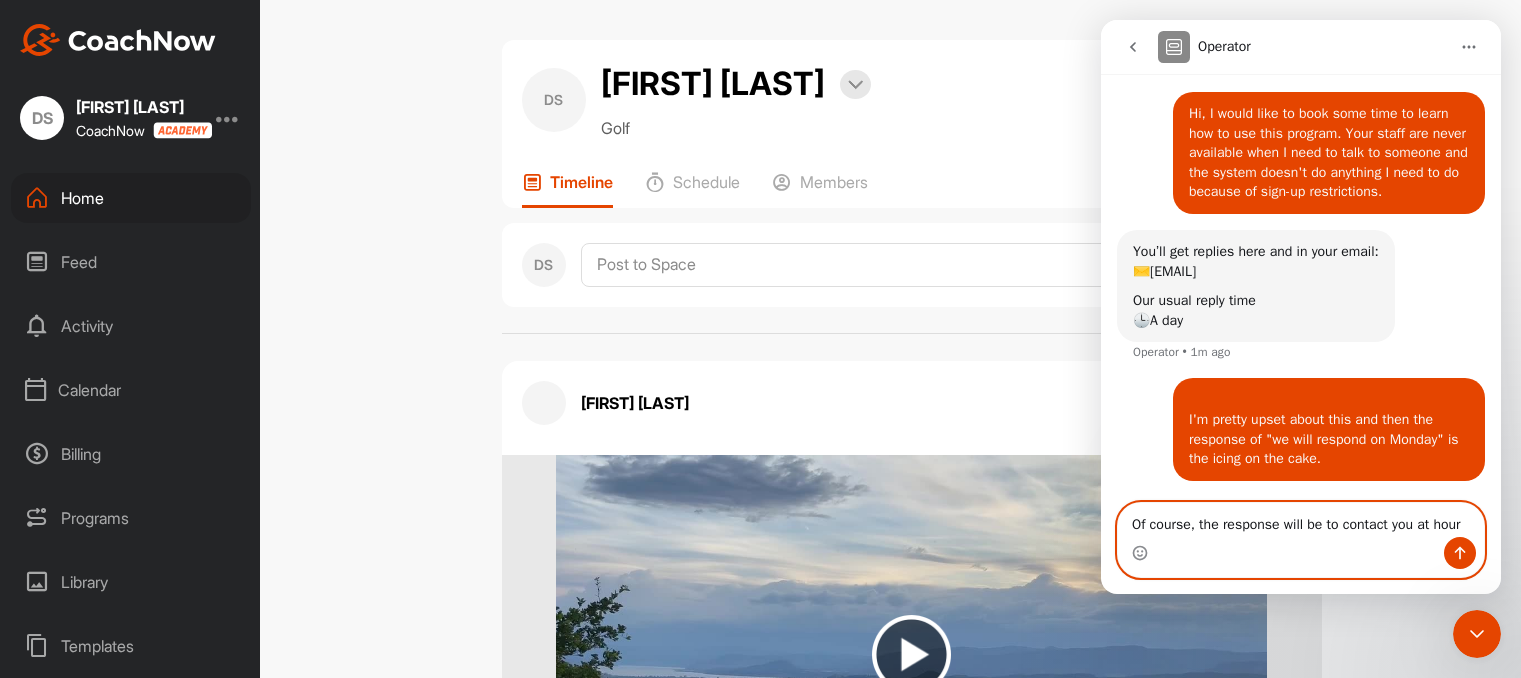 scroll, scrollTop: 116, scrollLeft: 0, axis: vertical 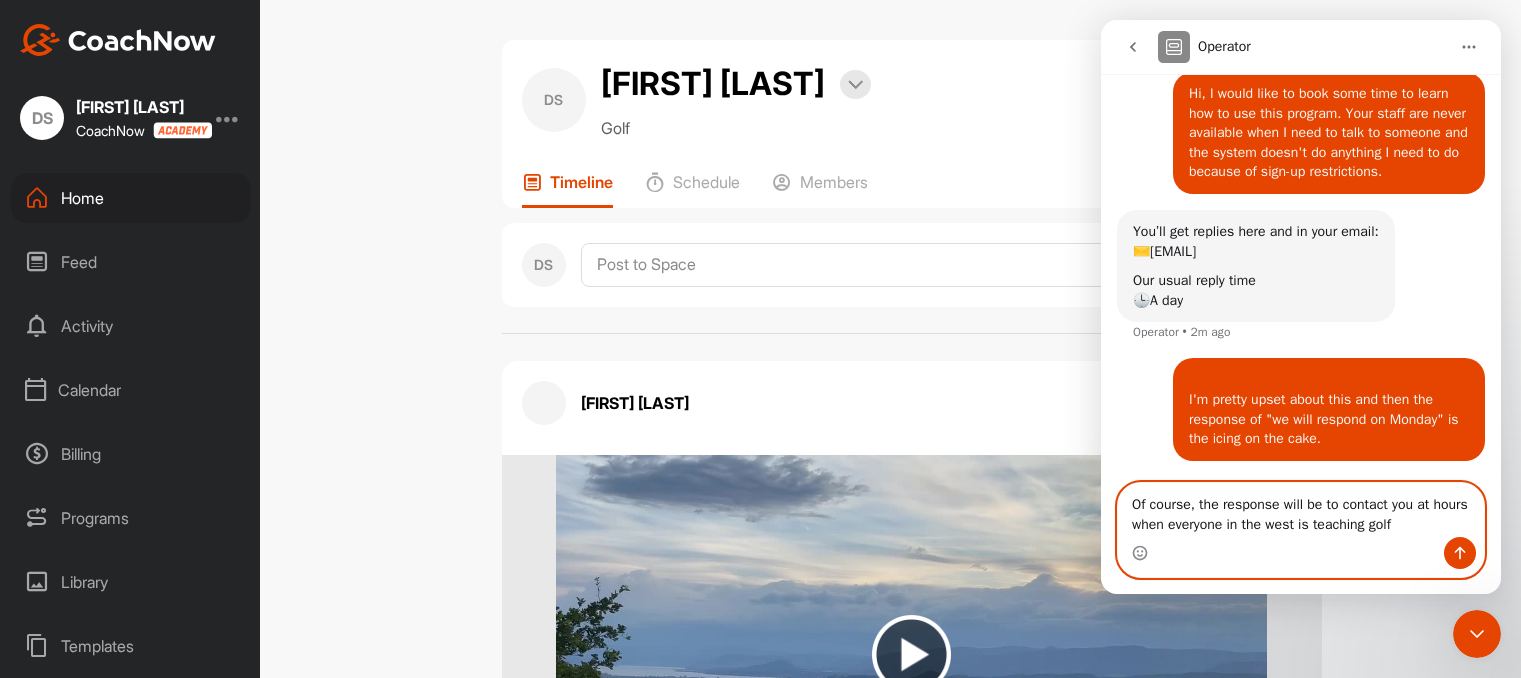 type on "Of course, the response will be to contact you at hours when everyone in the west is teaching golf." 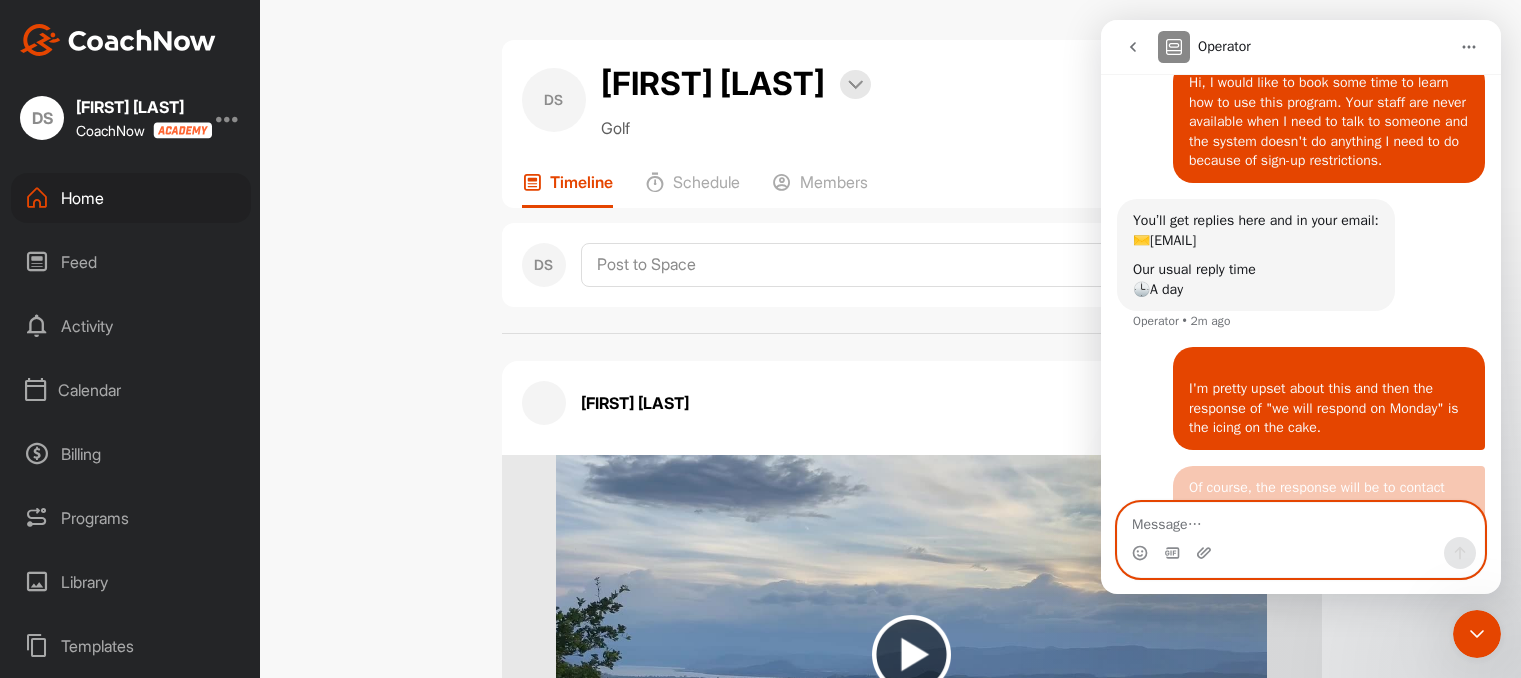 scroll, scrollTop: 179, scrollLeft: 0, axis: vertical 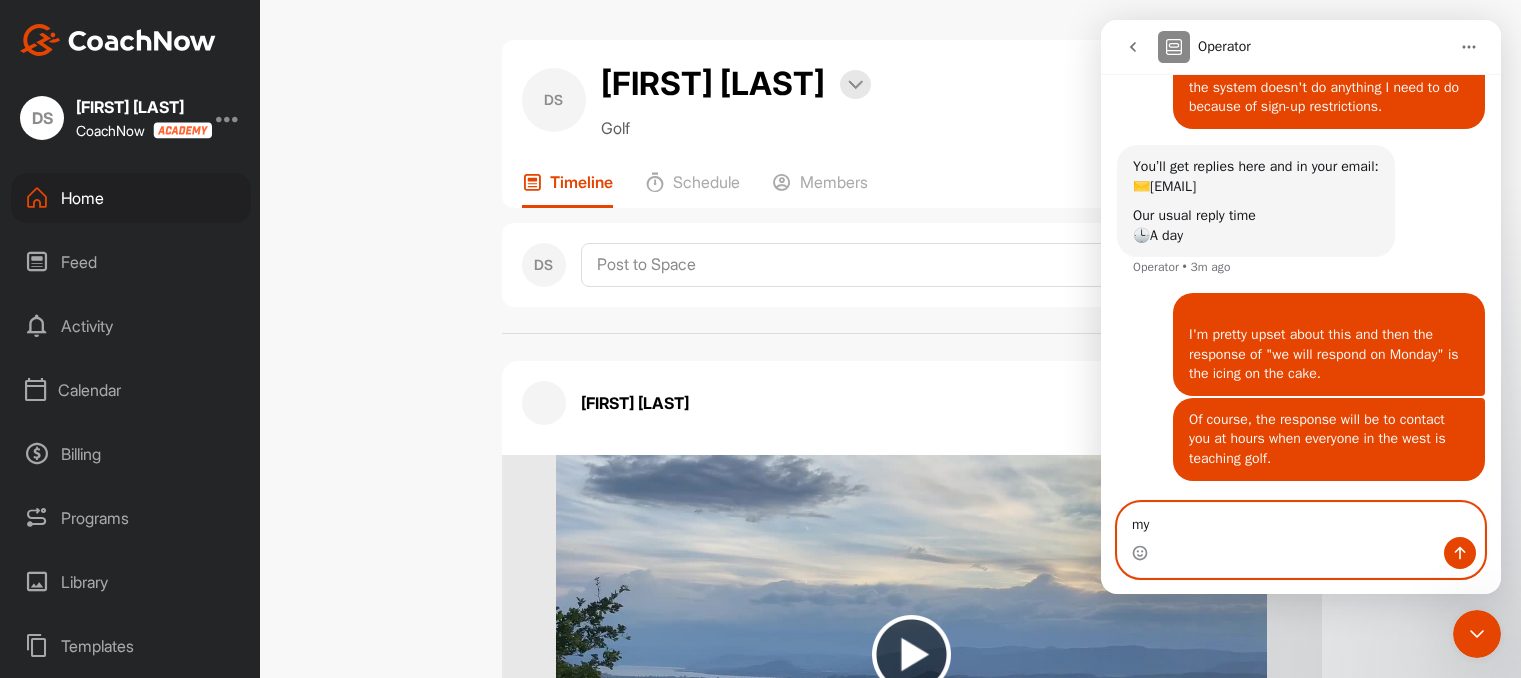 type on "m" 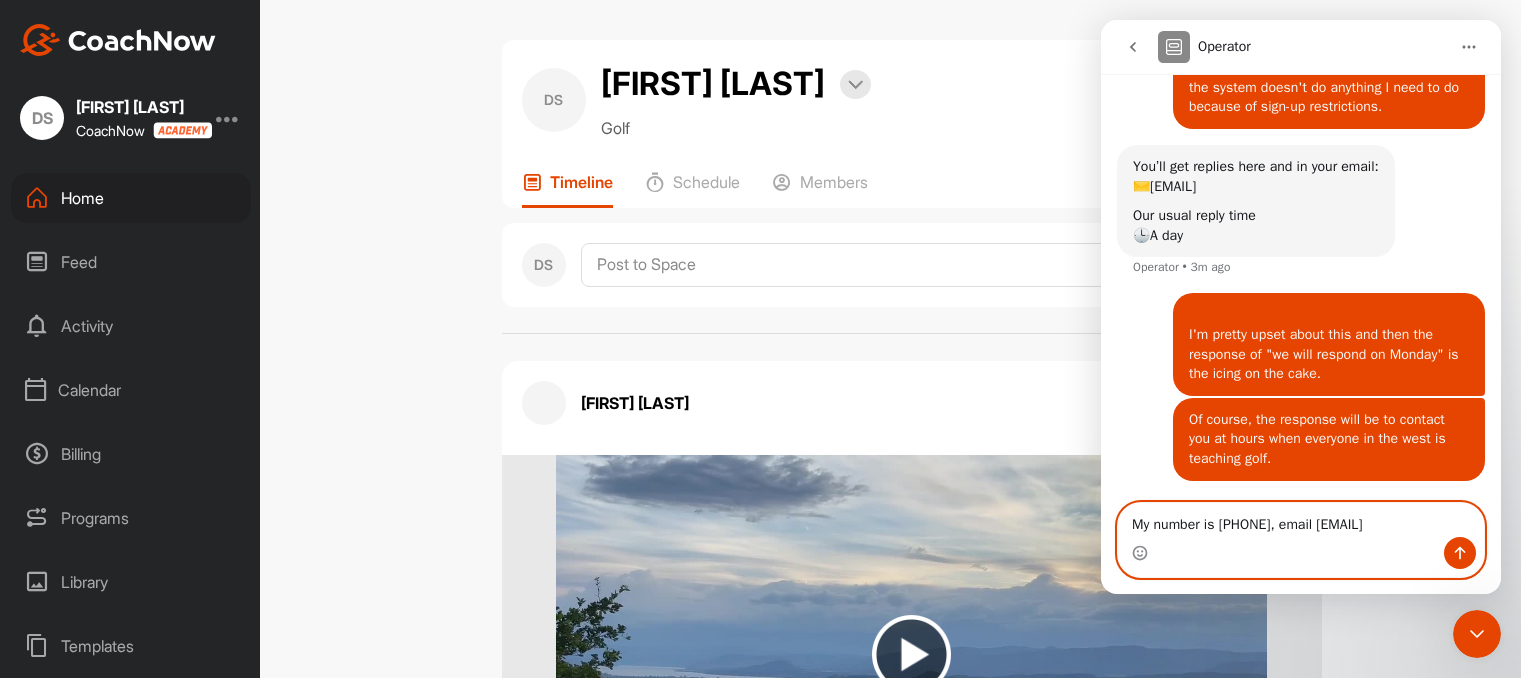 scroll, scrollTop: 199, scrollLeft: 0, axis: vertical 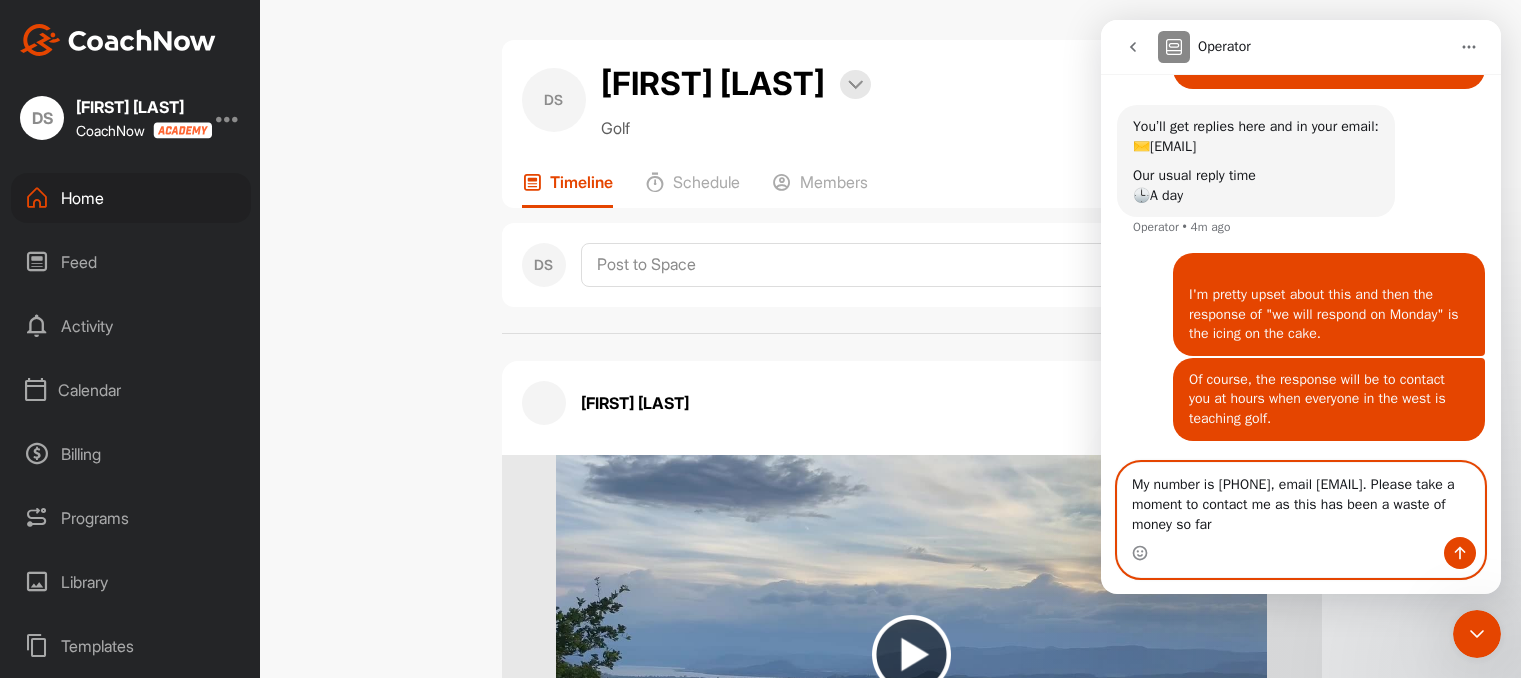 type on "My number is [PHONE], email [EMAIL]. Please take a moment to contact me as this has been a waste of money so far." 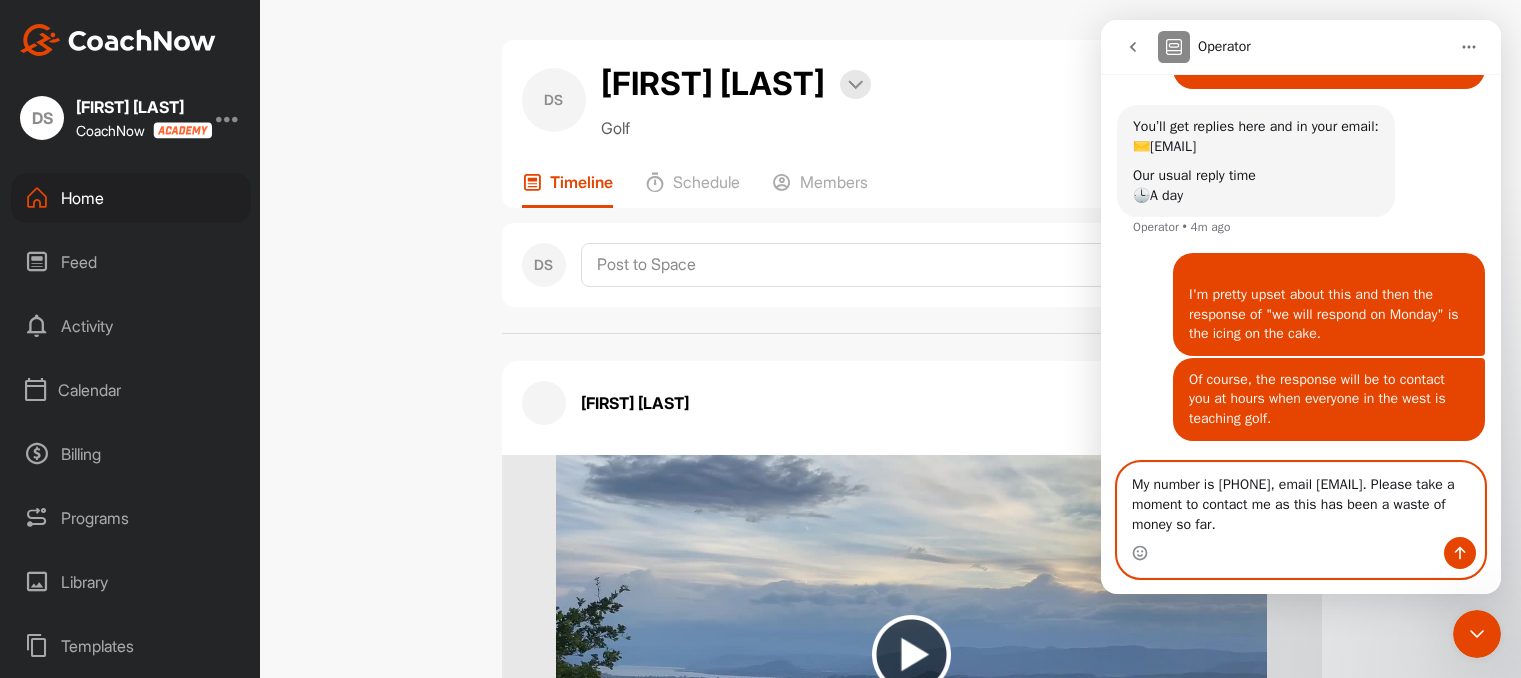 type 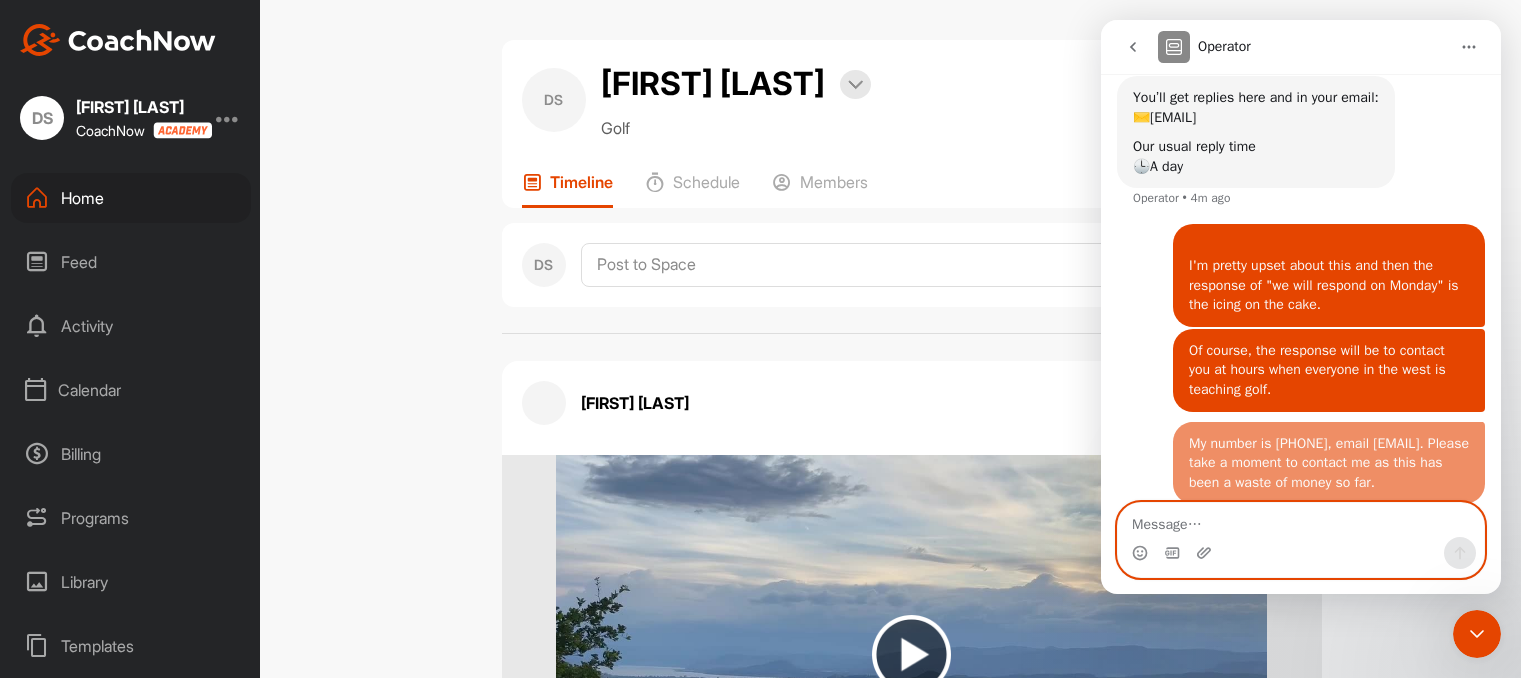 scroll, scrollTop: 281, scrollLeft: 0, axis: vertical 